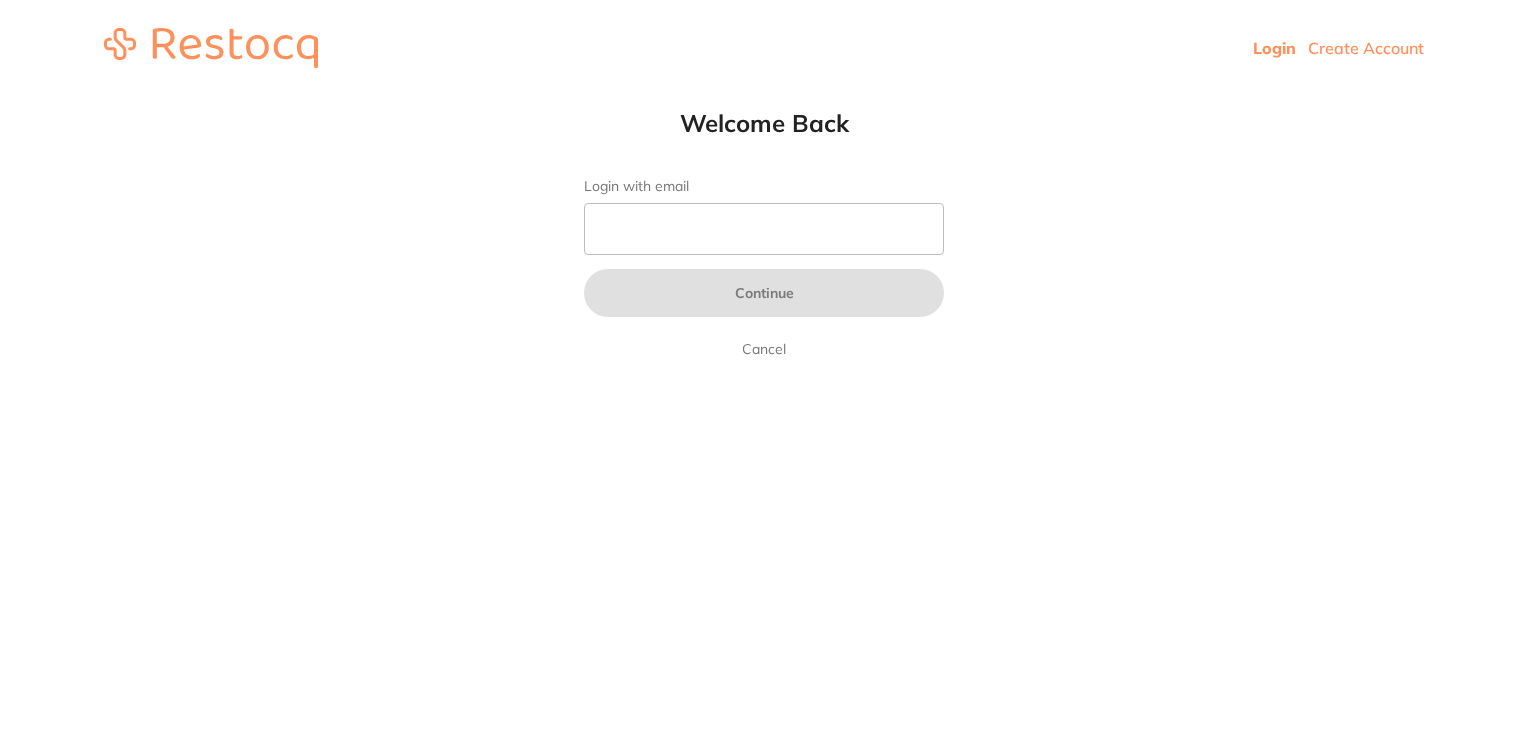 scroll, scrollTop: 0, scrollLeft: 0, axis: both 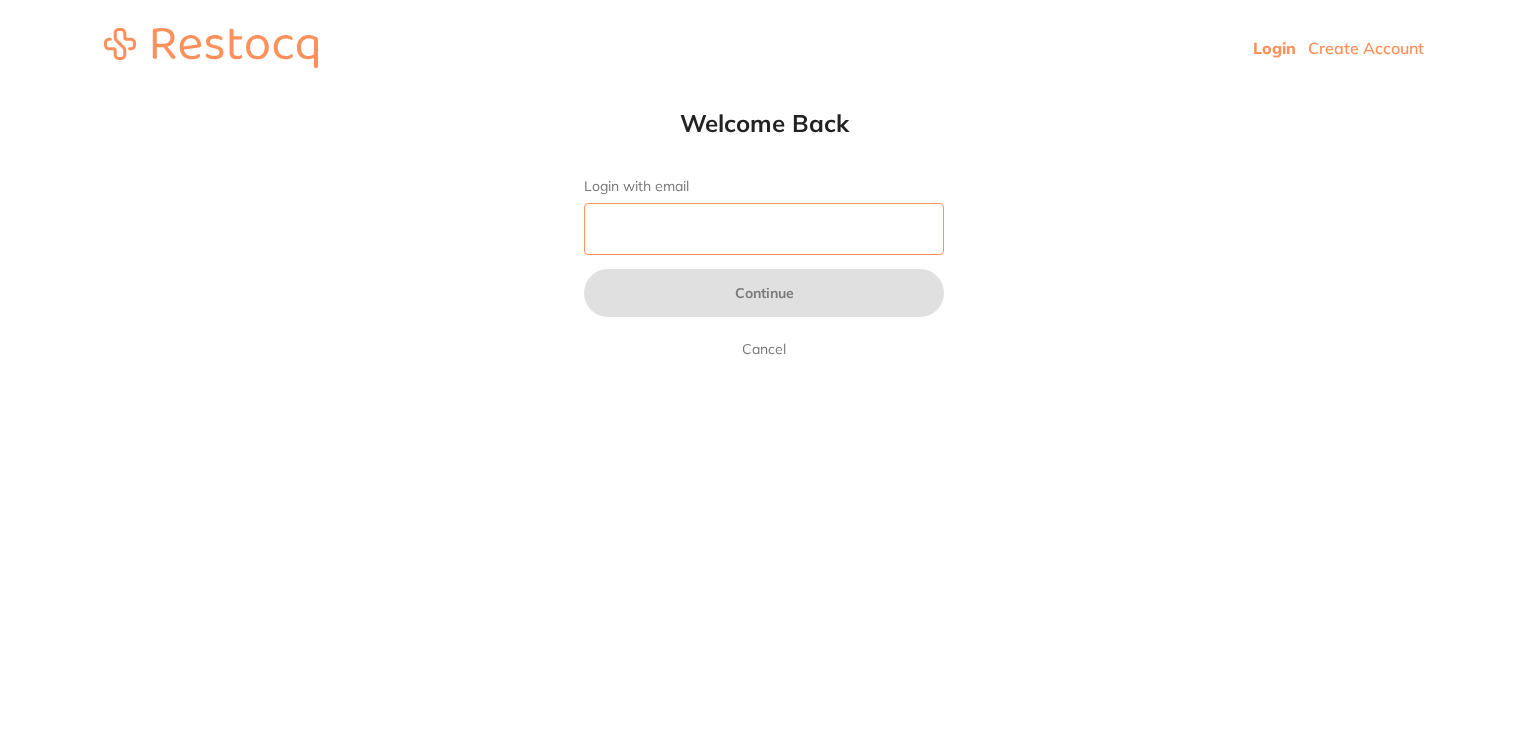 click on "Login with email" at bounding box center (764, 229) 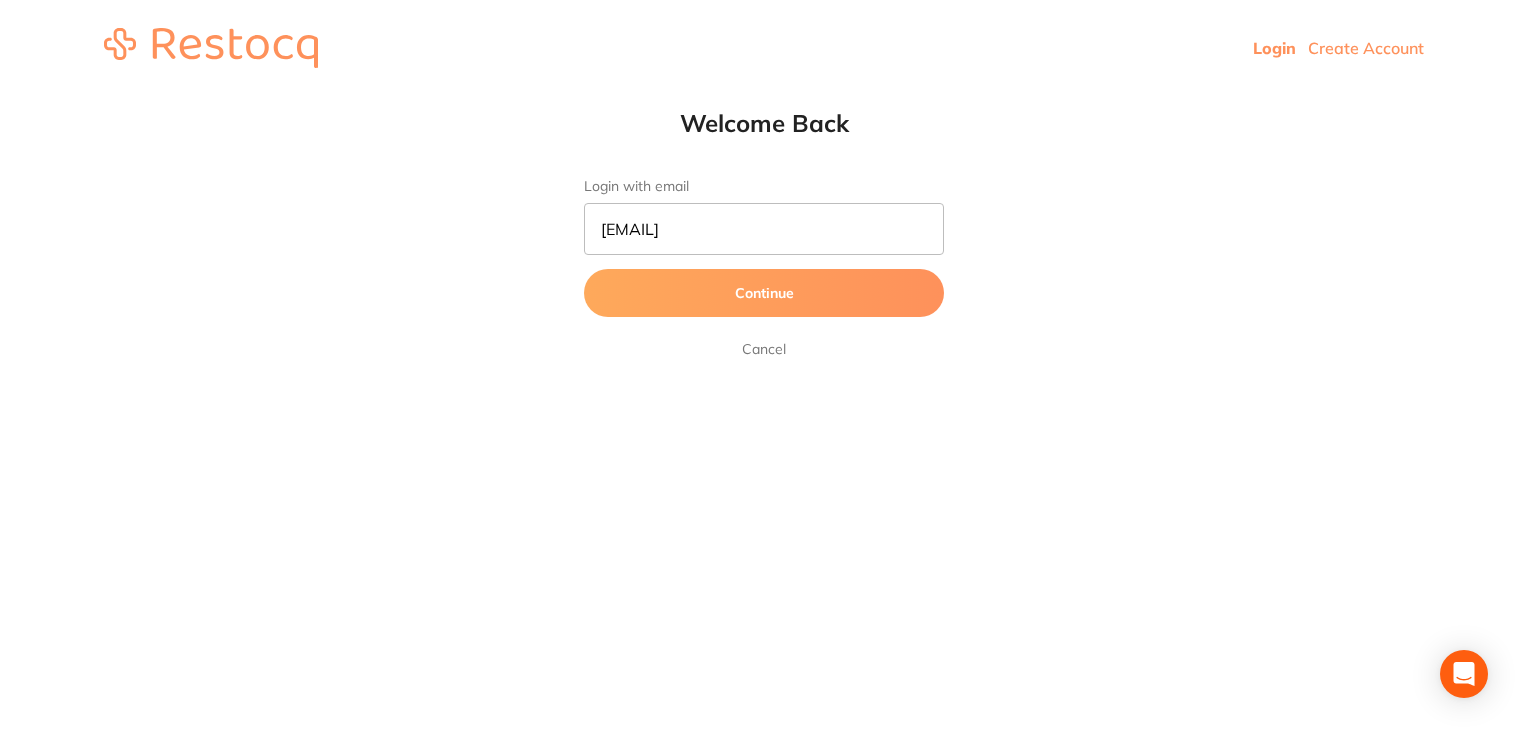click on "Continue" at bounding box center [764, 293] 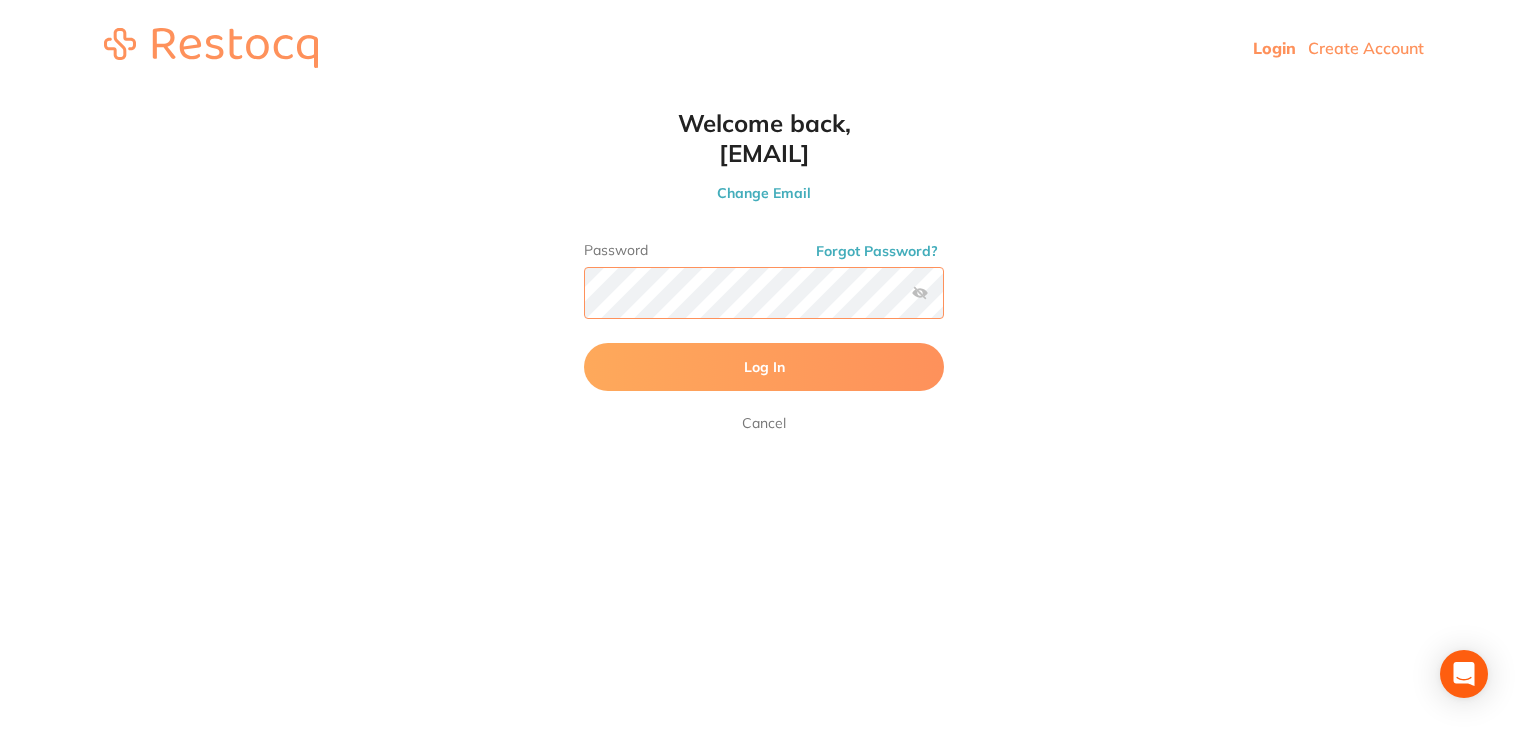 click on "Log In" at bounding box center [764, 367] 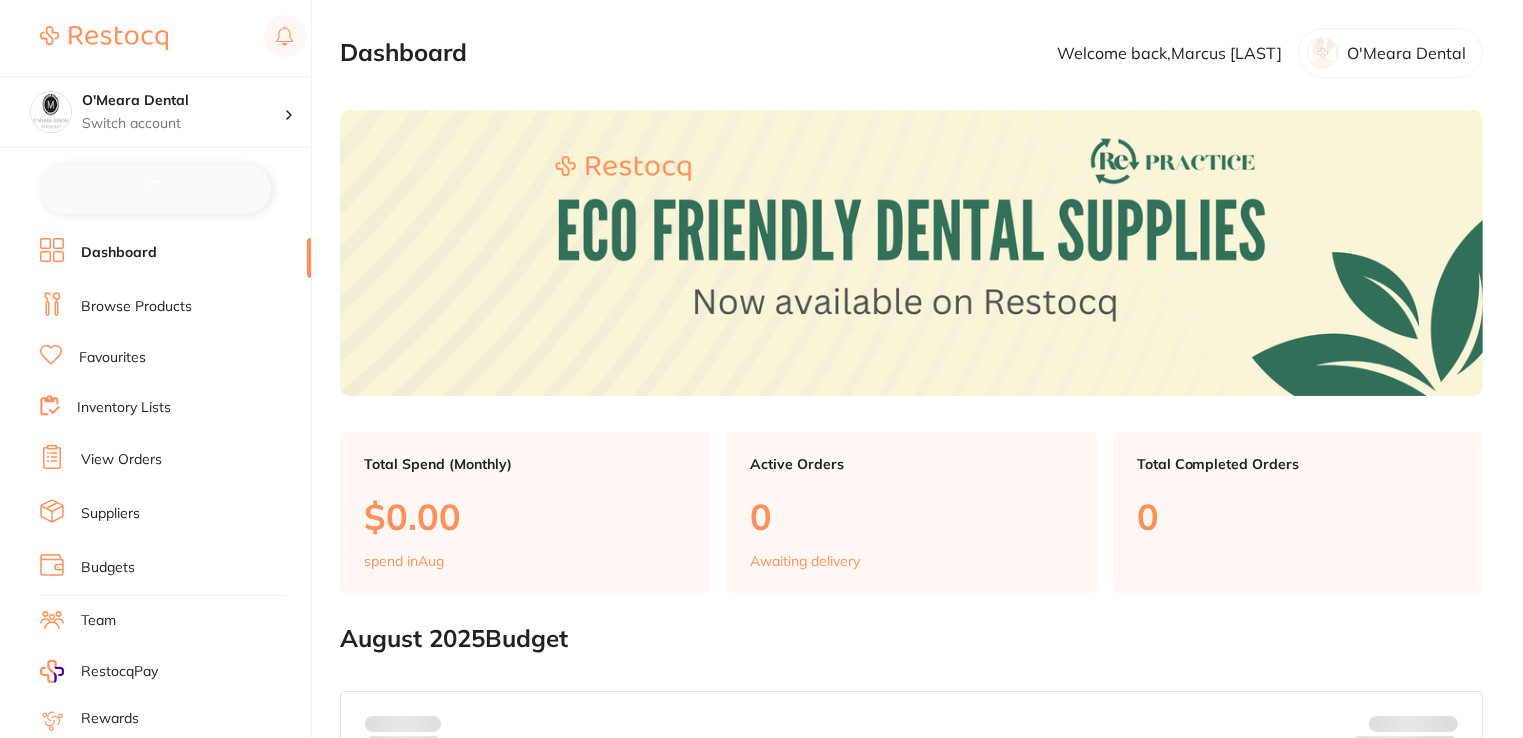 checkbox on "false" 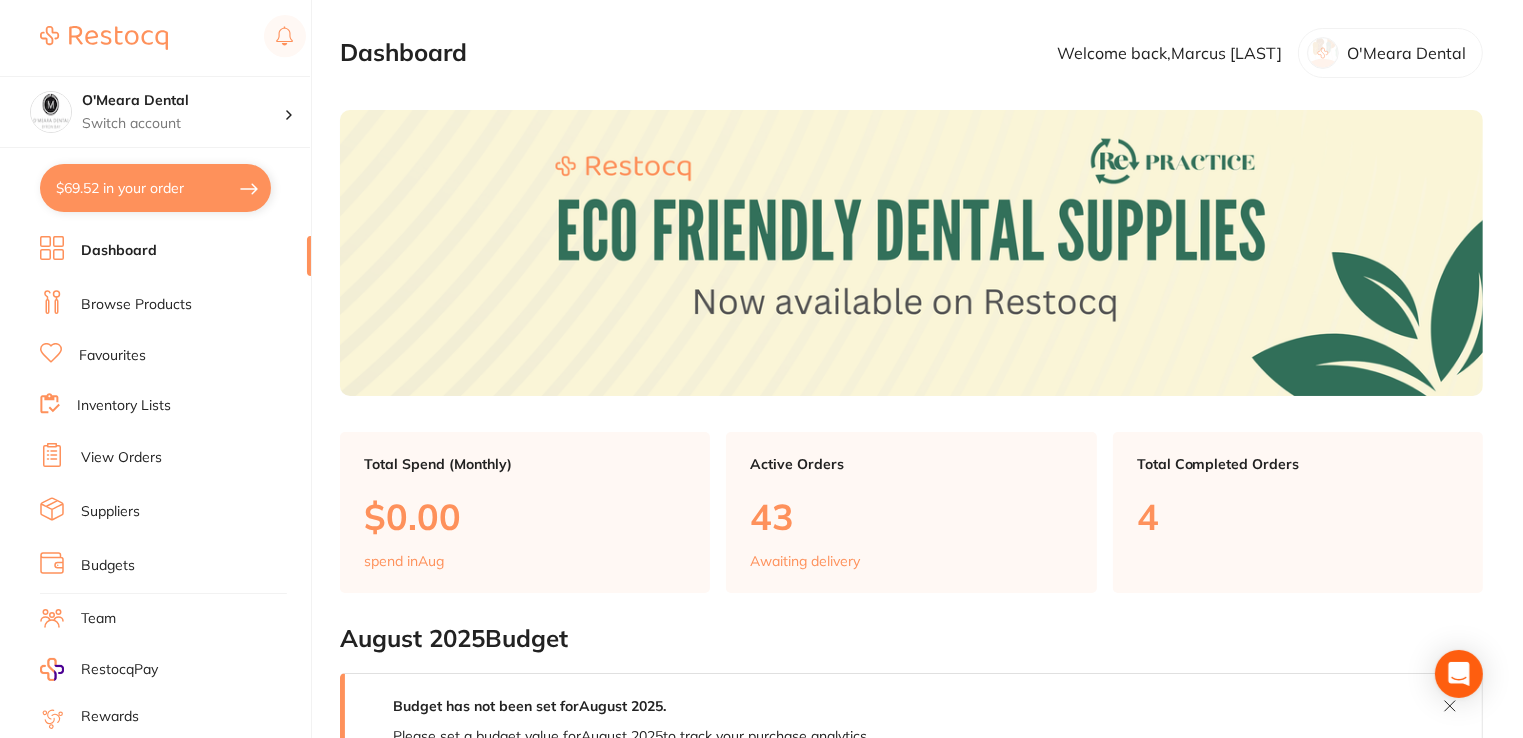 click on "Browse Products" at bounding box center (136, 305) 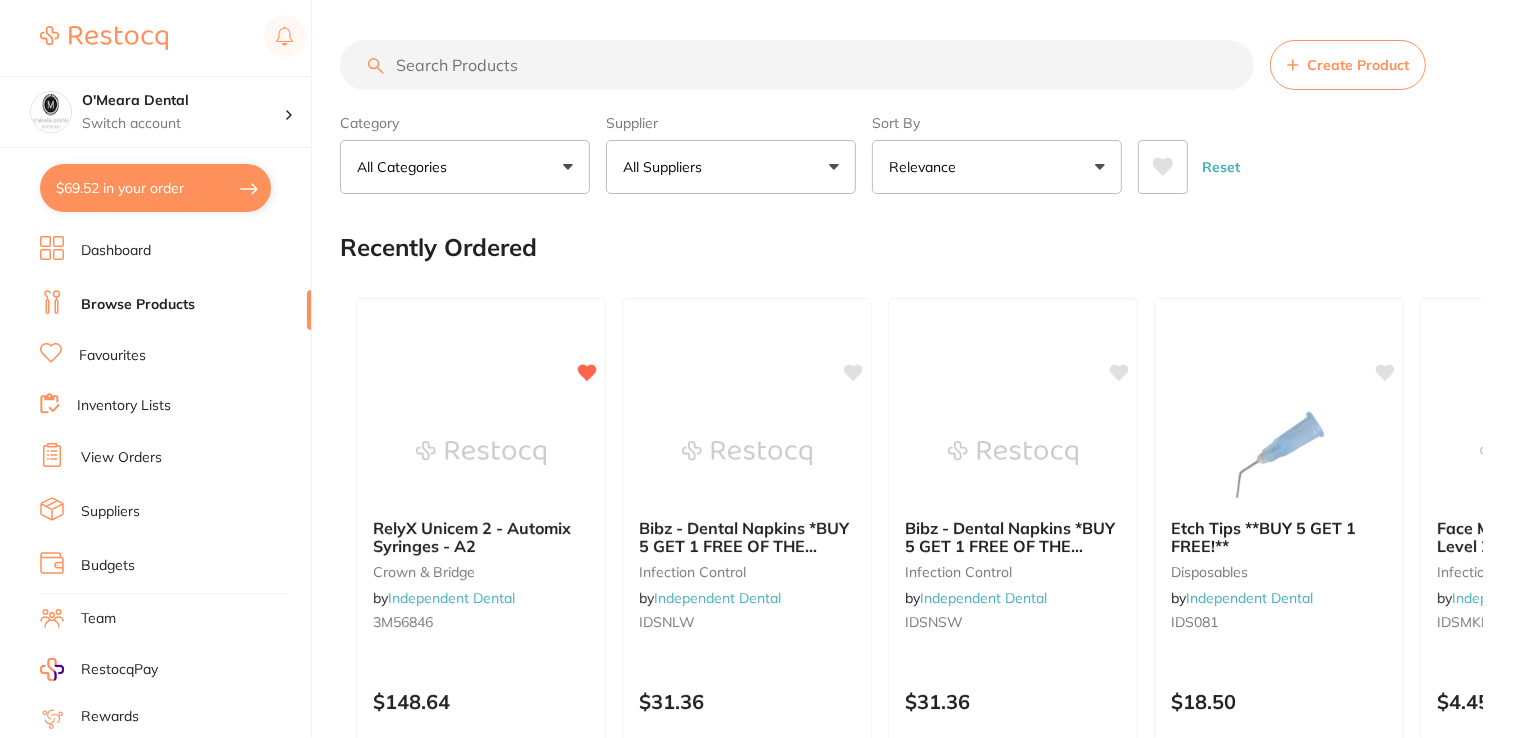 click at bounding box center (797, 65) 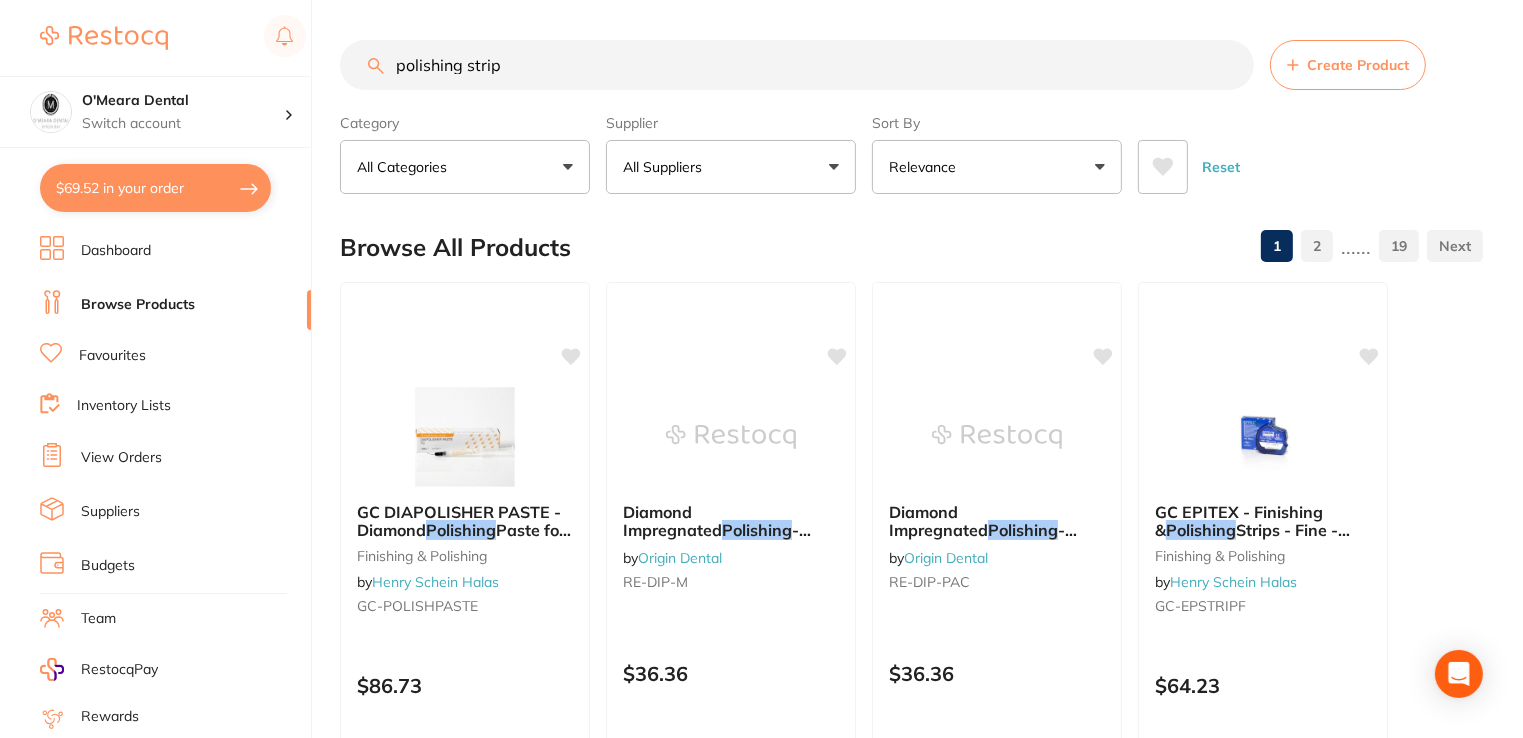 type on "polishing strip" 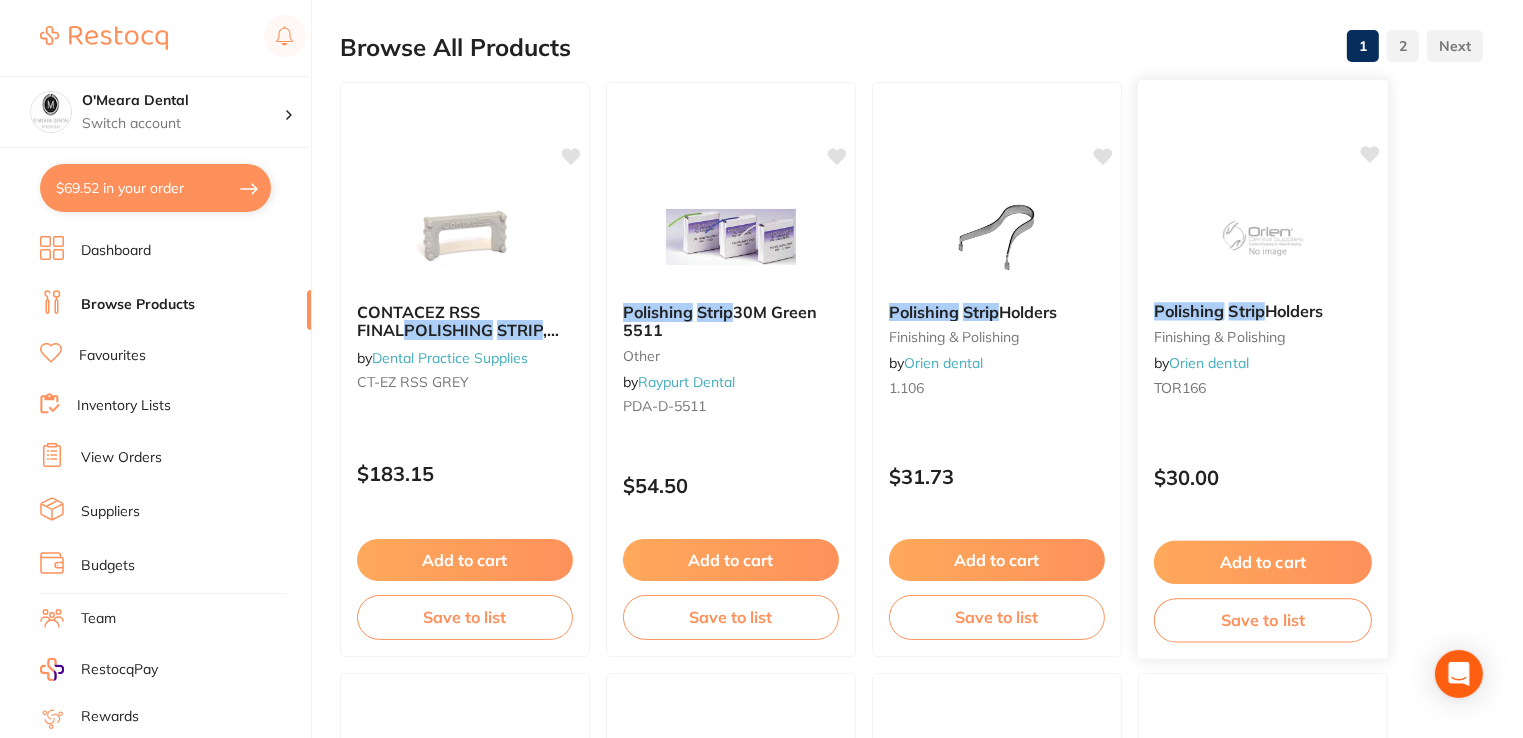 scroll, scrollTop: 0, scrollLeft: 0, axis: both 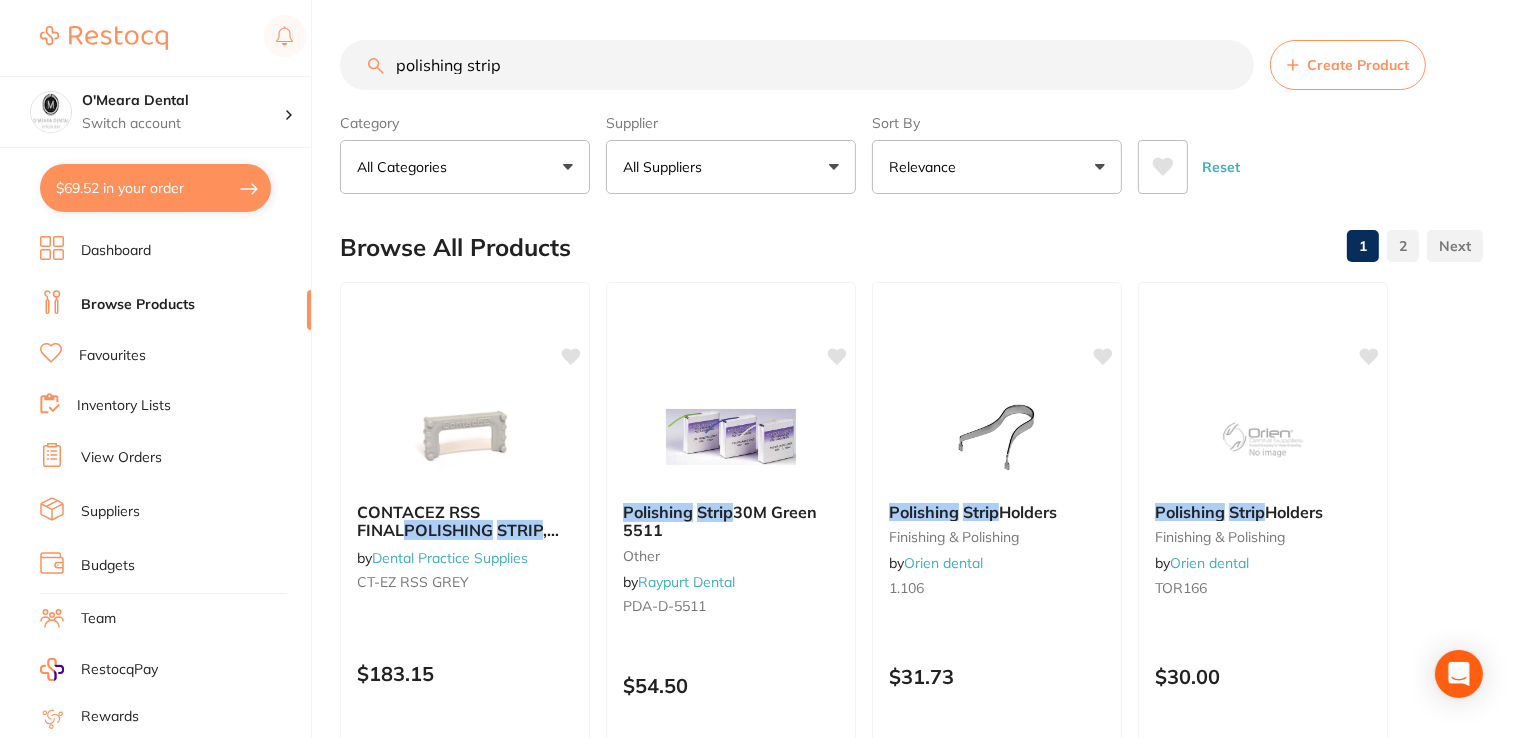 click on "Relevance" at bounding box center [997, 167] 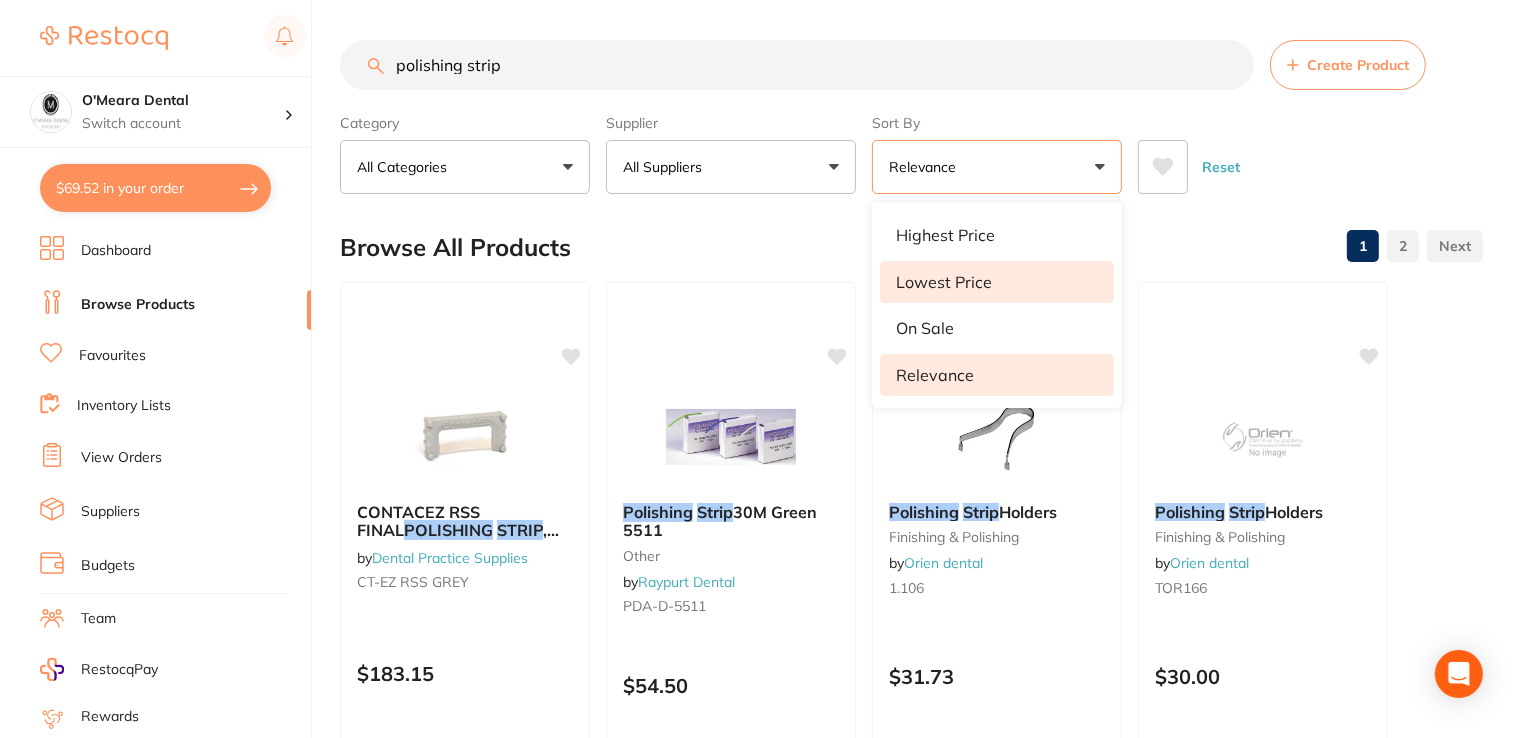 click on "Lowest Price" at bounding box center (944, 282) 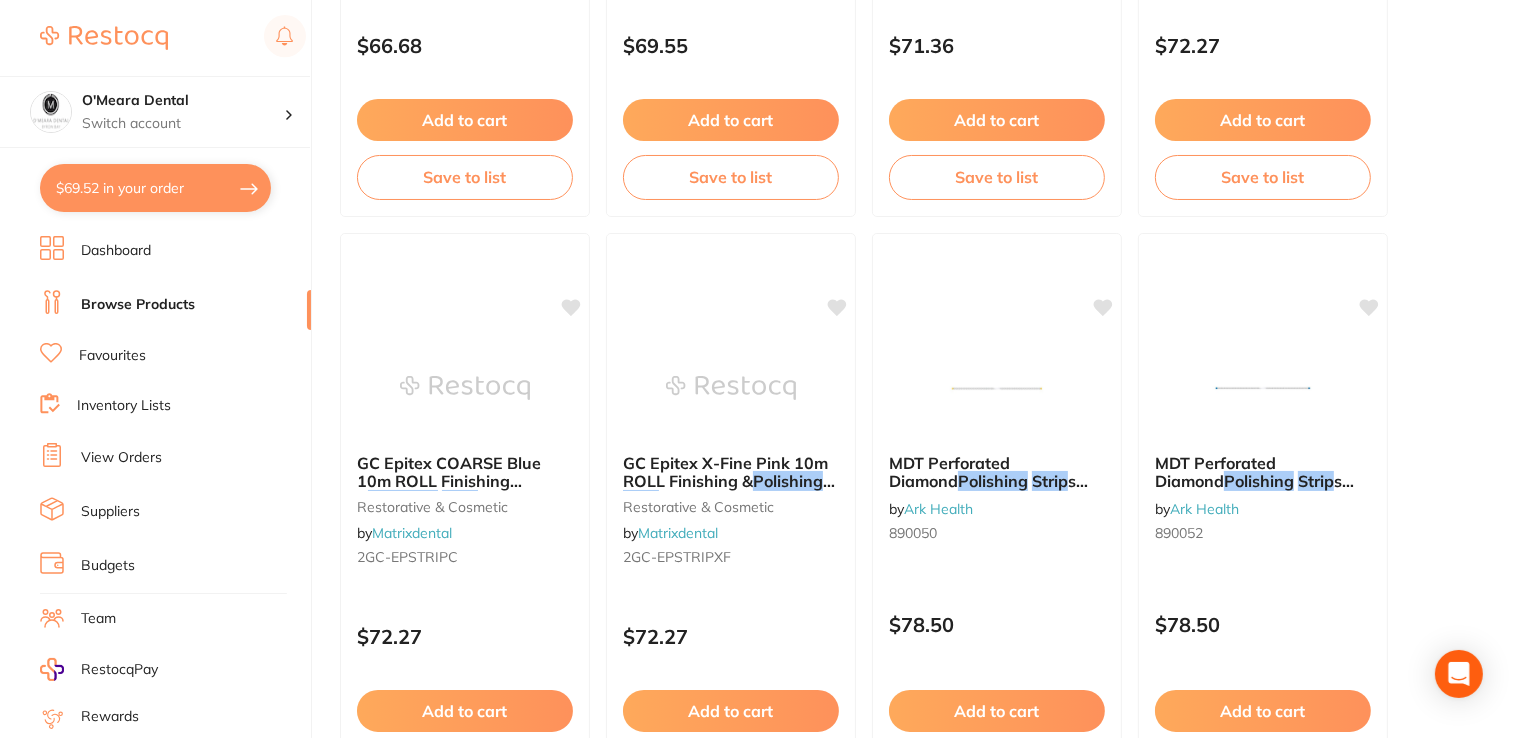 scroll, scrollTop: 3700, scrollLeft: 0, axis: vertical 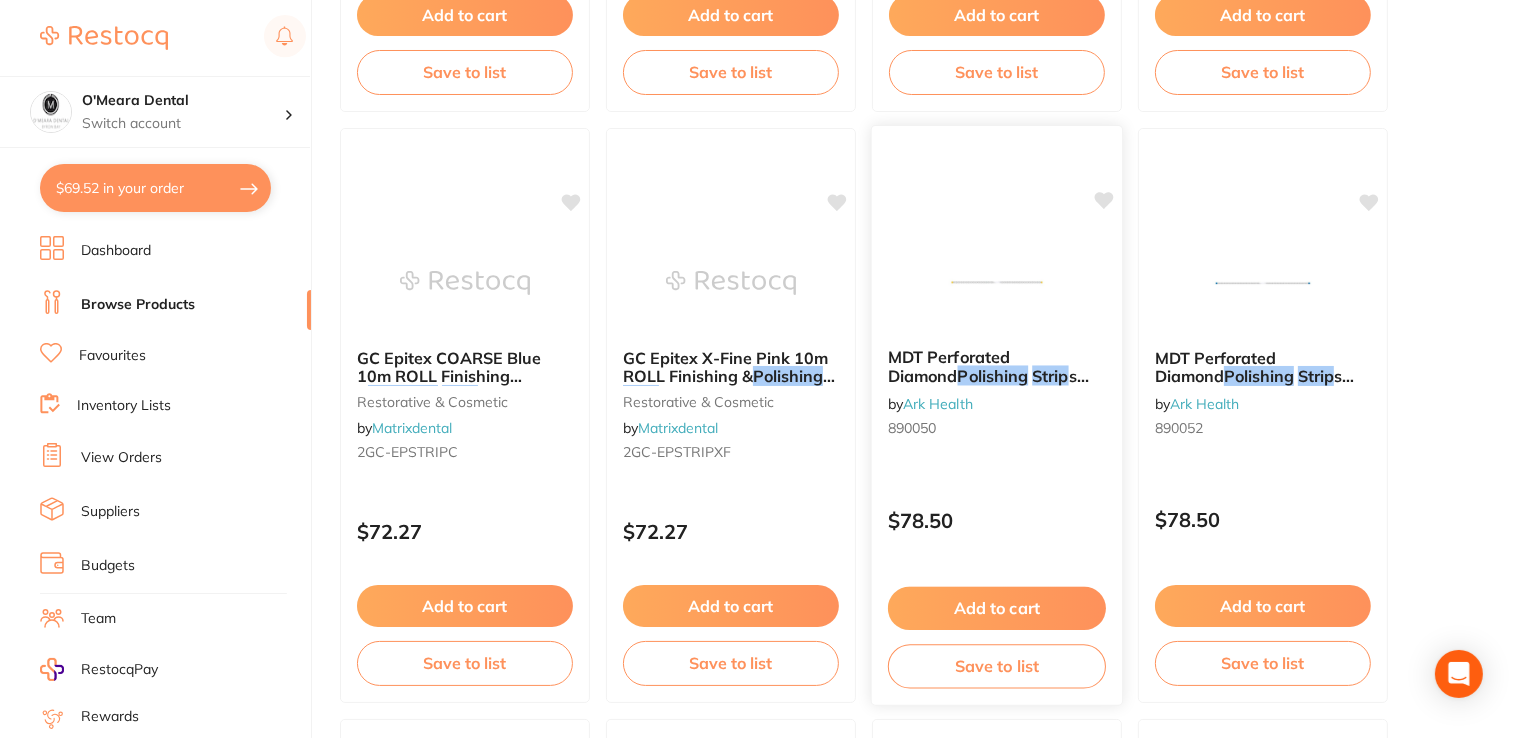 click on "Strip" at bounding box center (1050, 376) 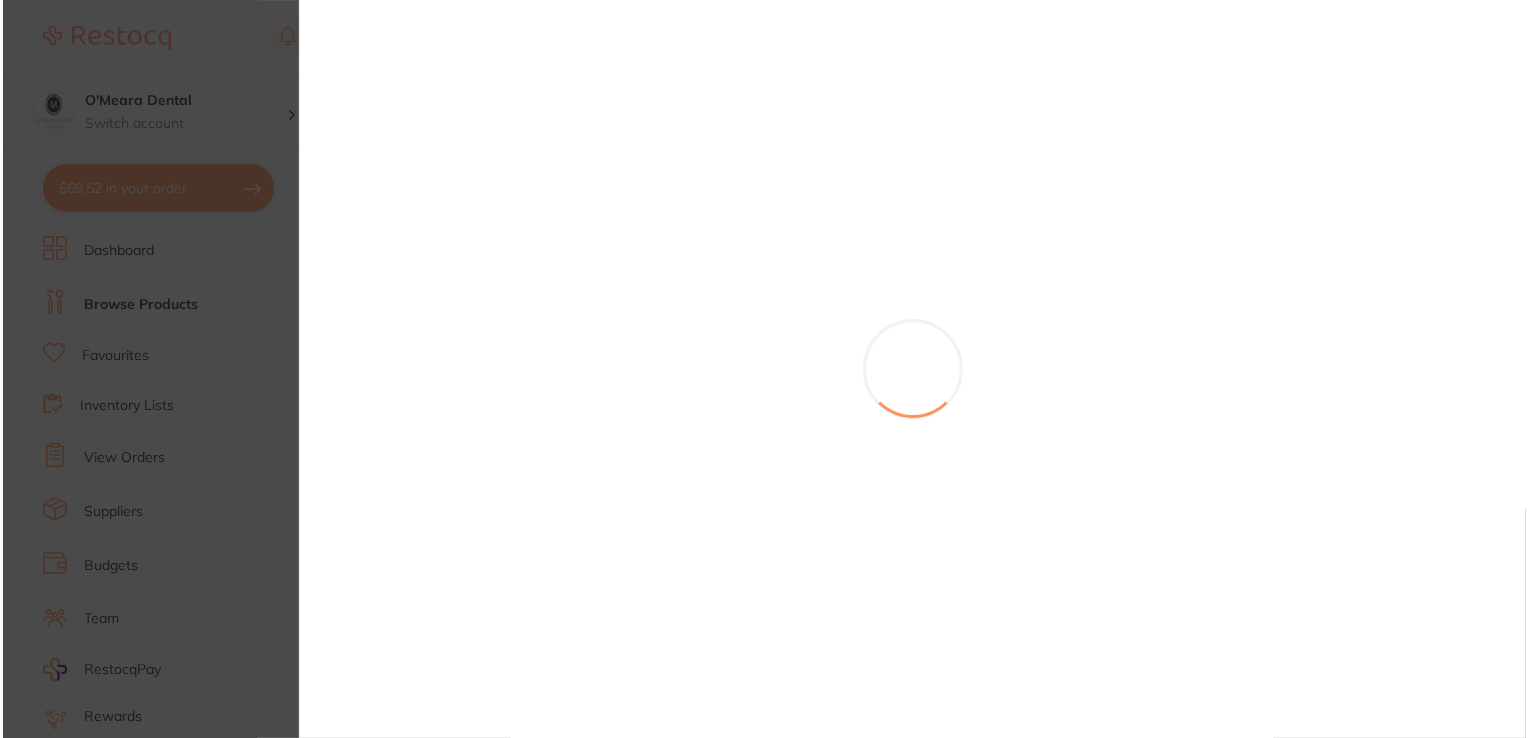 scroll, scrollTop: 0, scrollLeft: 0, axis: both 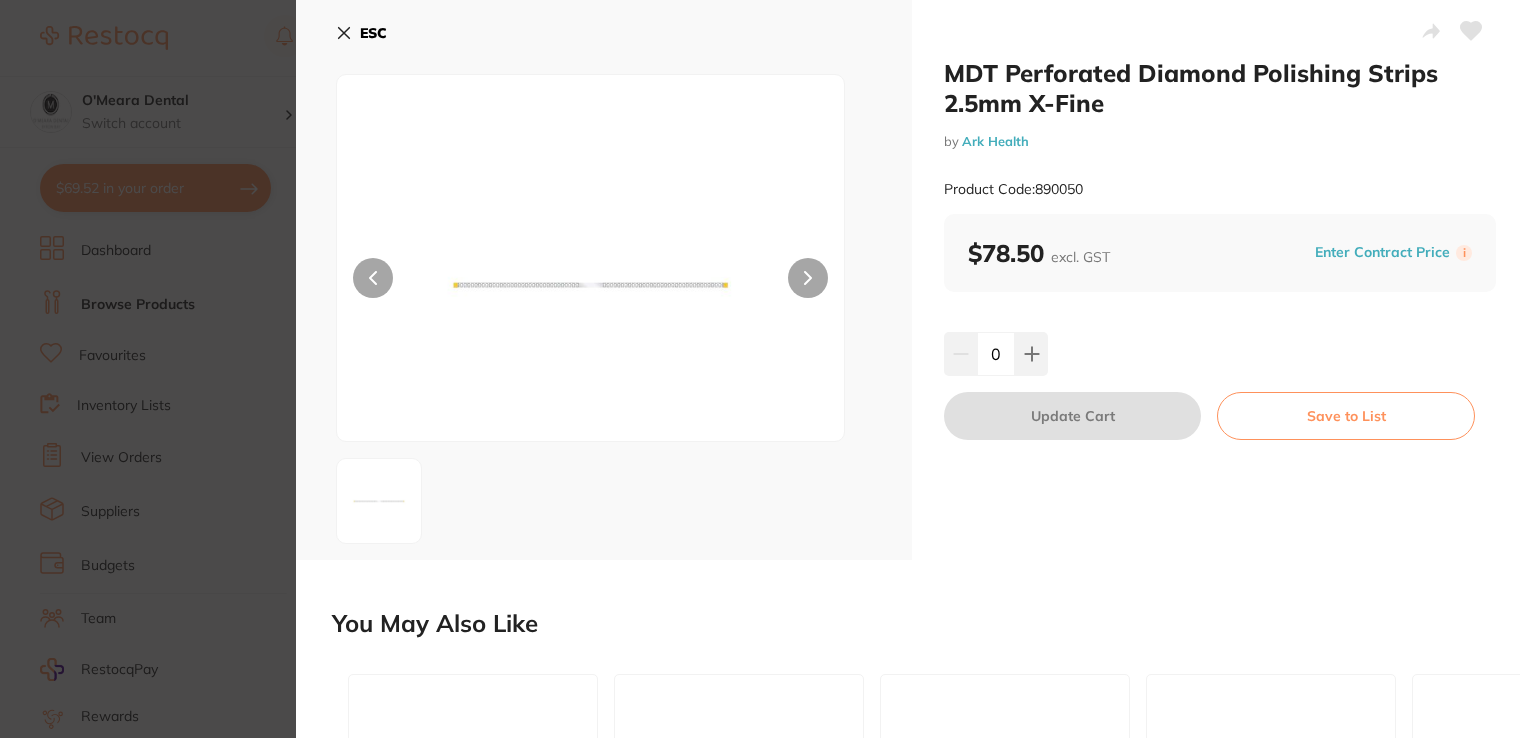 click at bounding box center (808, 278) 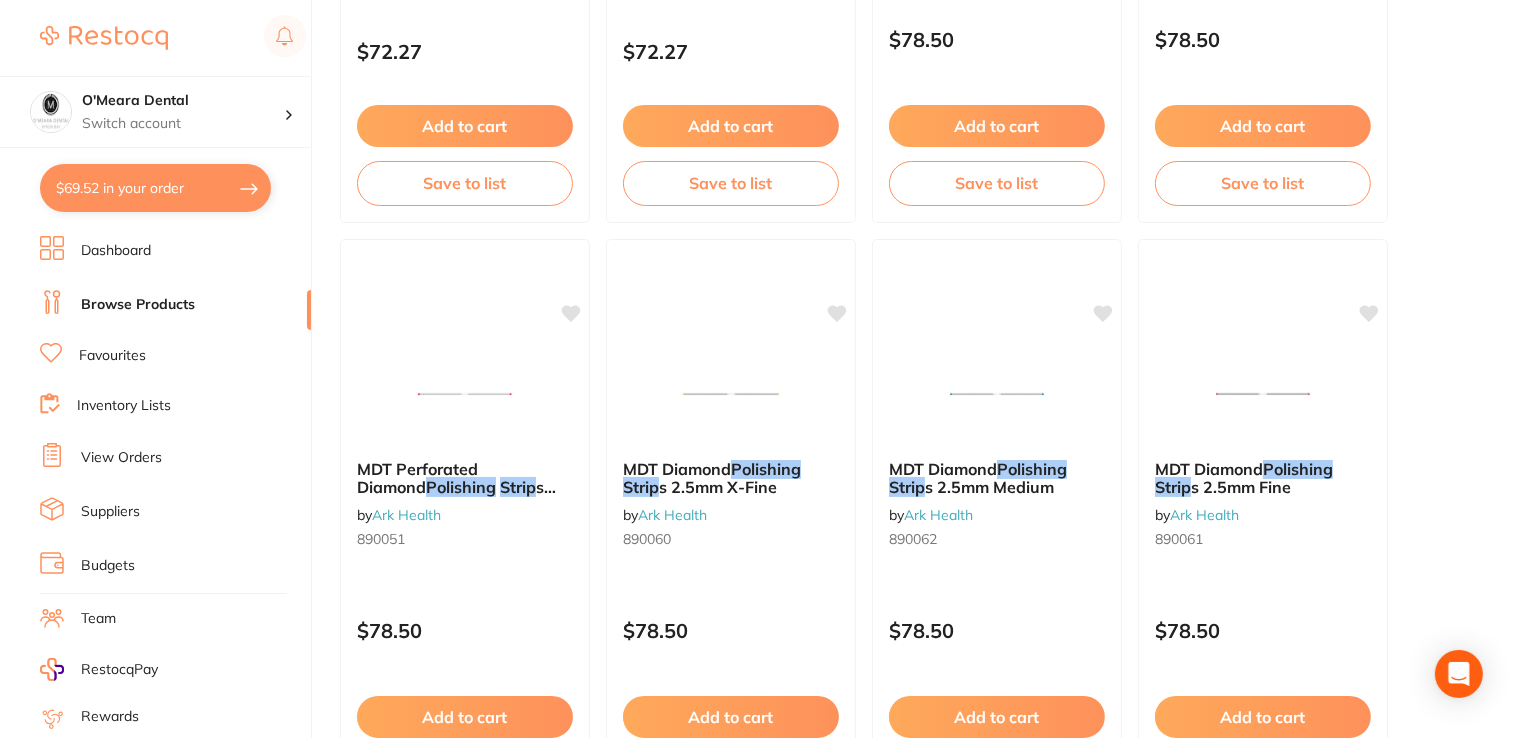 scroll, scrollTop: 4200, scrollLeft: 0, axis: vertical 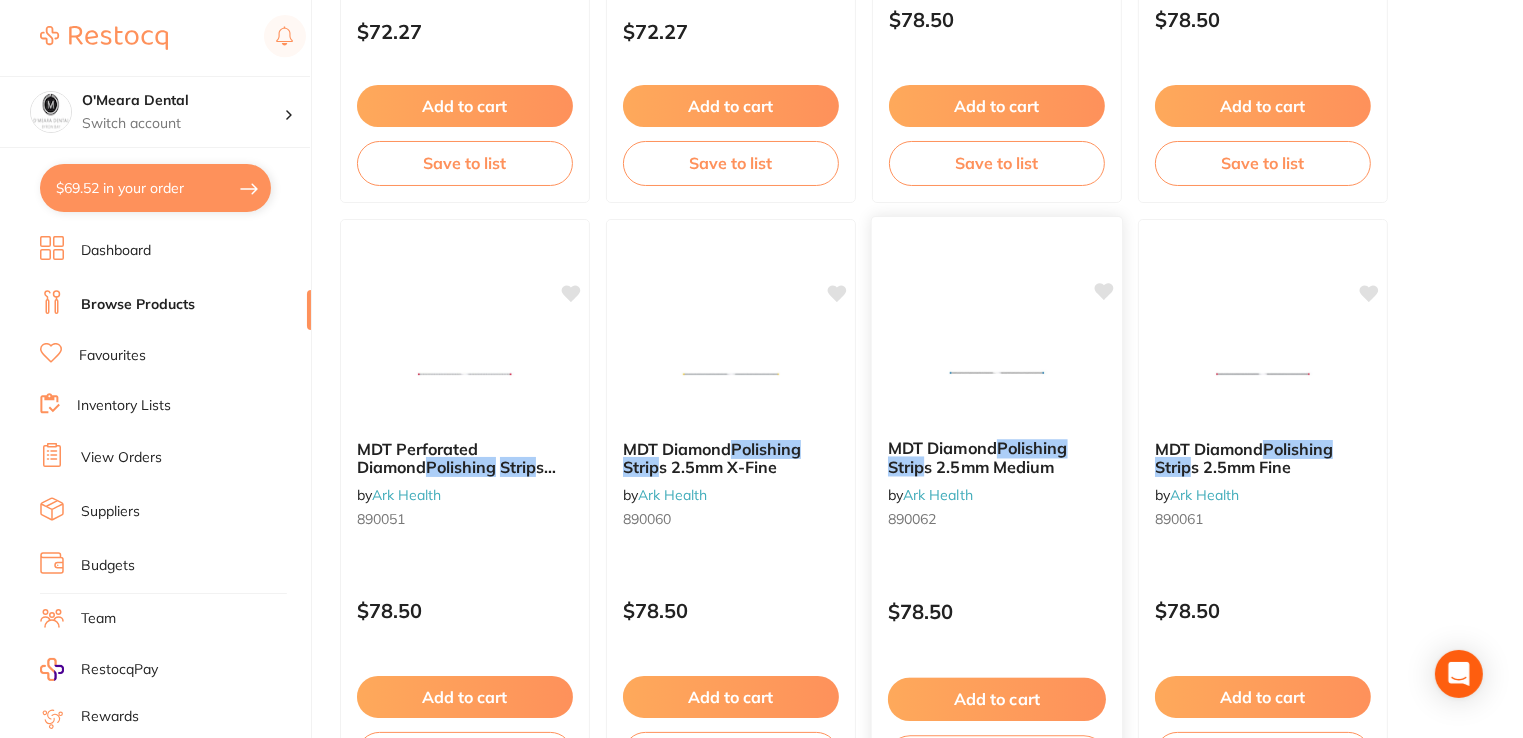 click at bounding box center [996, 372] 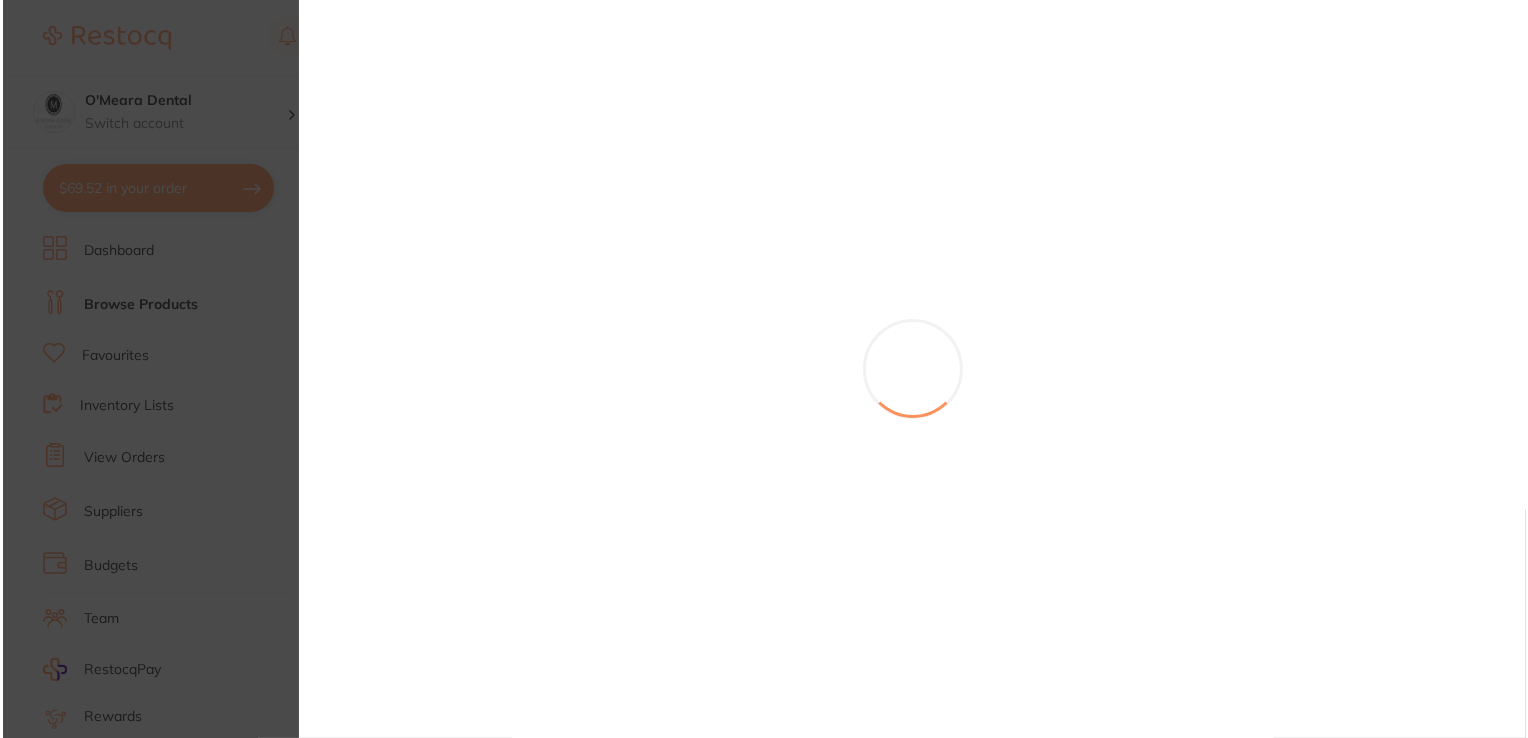 scroll, scrollTop: 0, scrollLeft: 0, axis: both 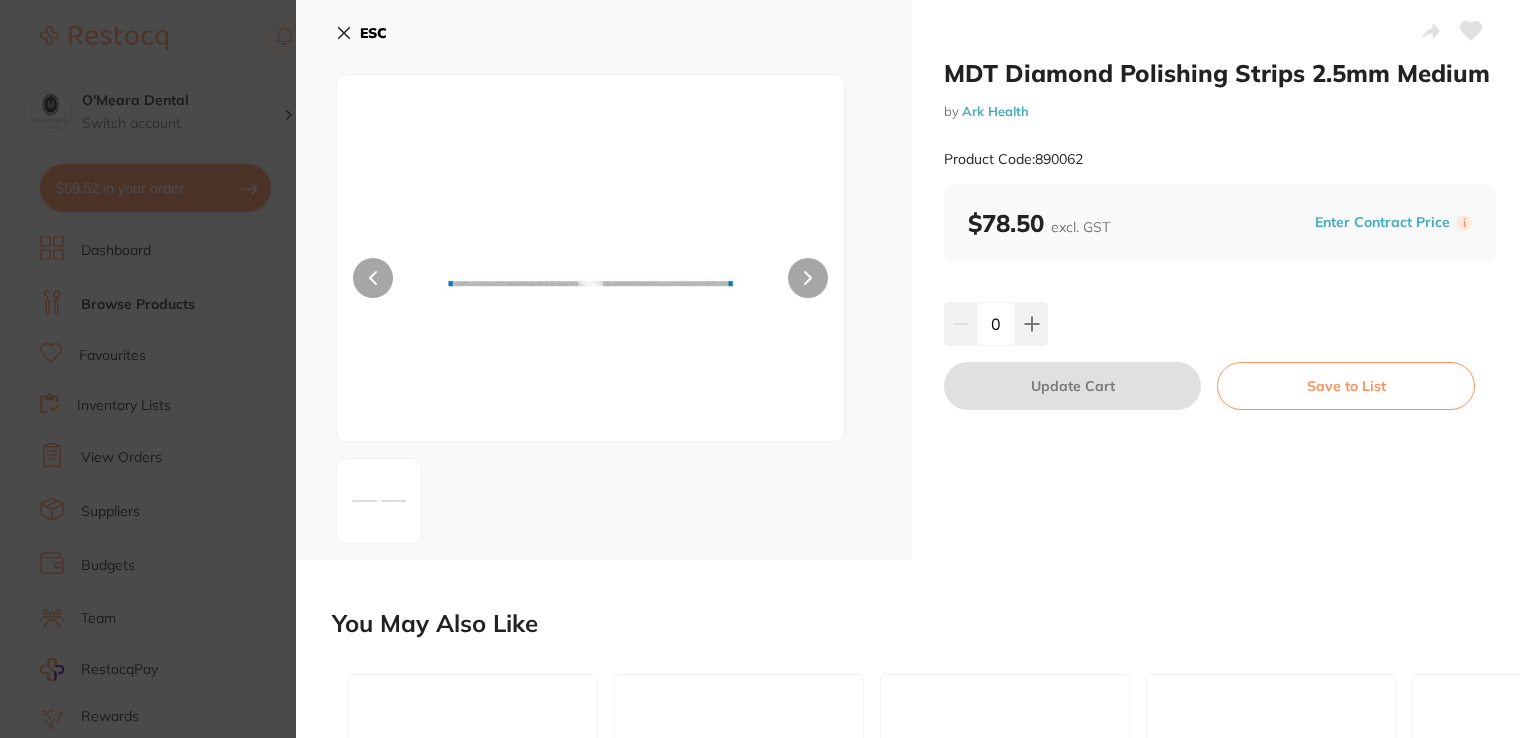 click at bounding box center (590, 283) 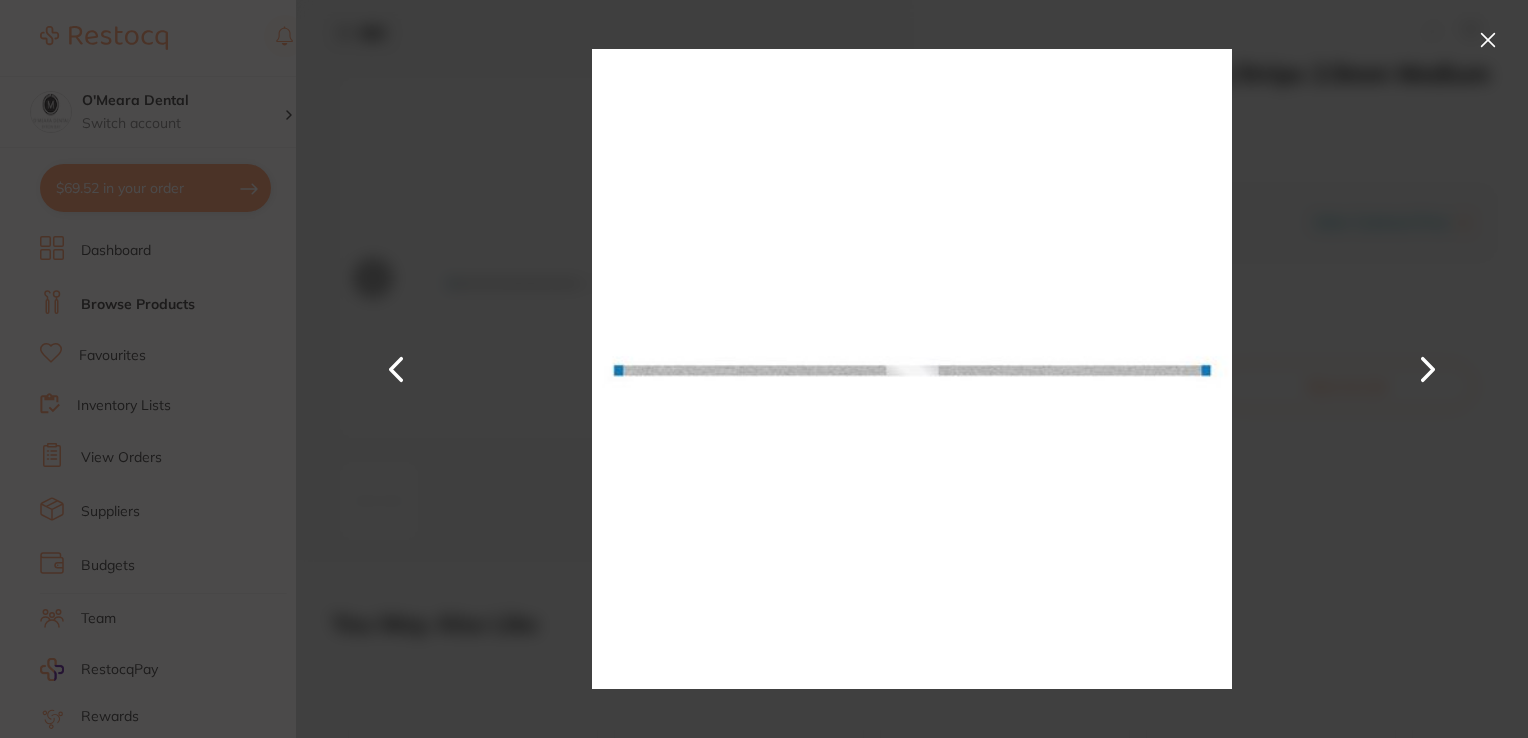 click at bounding box center (1488, 40) 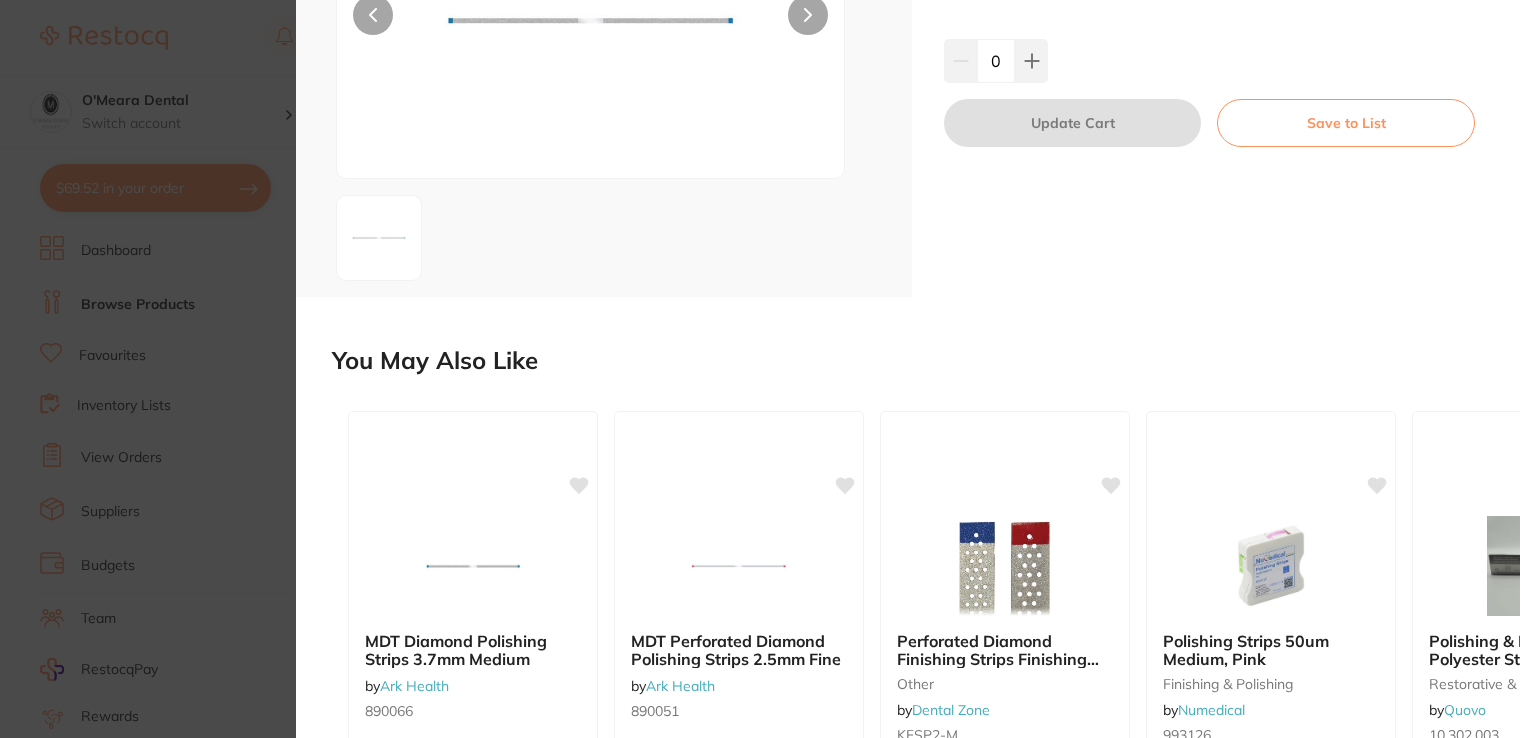 scroll, scrollTop: 534, scrollLeft: 0, axis: vertical 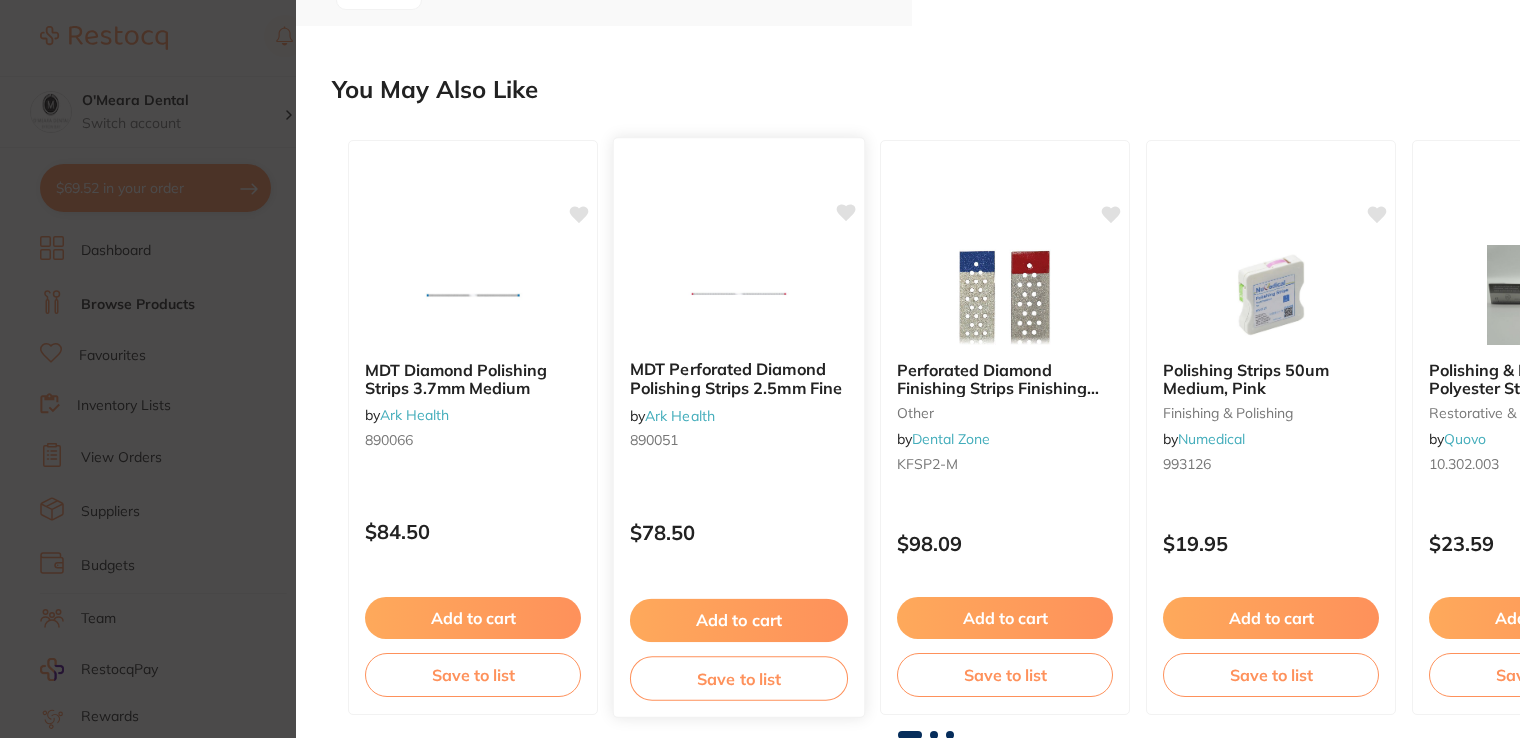 click at bounding box center (738, 293) 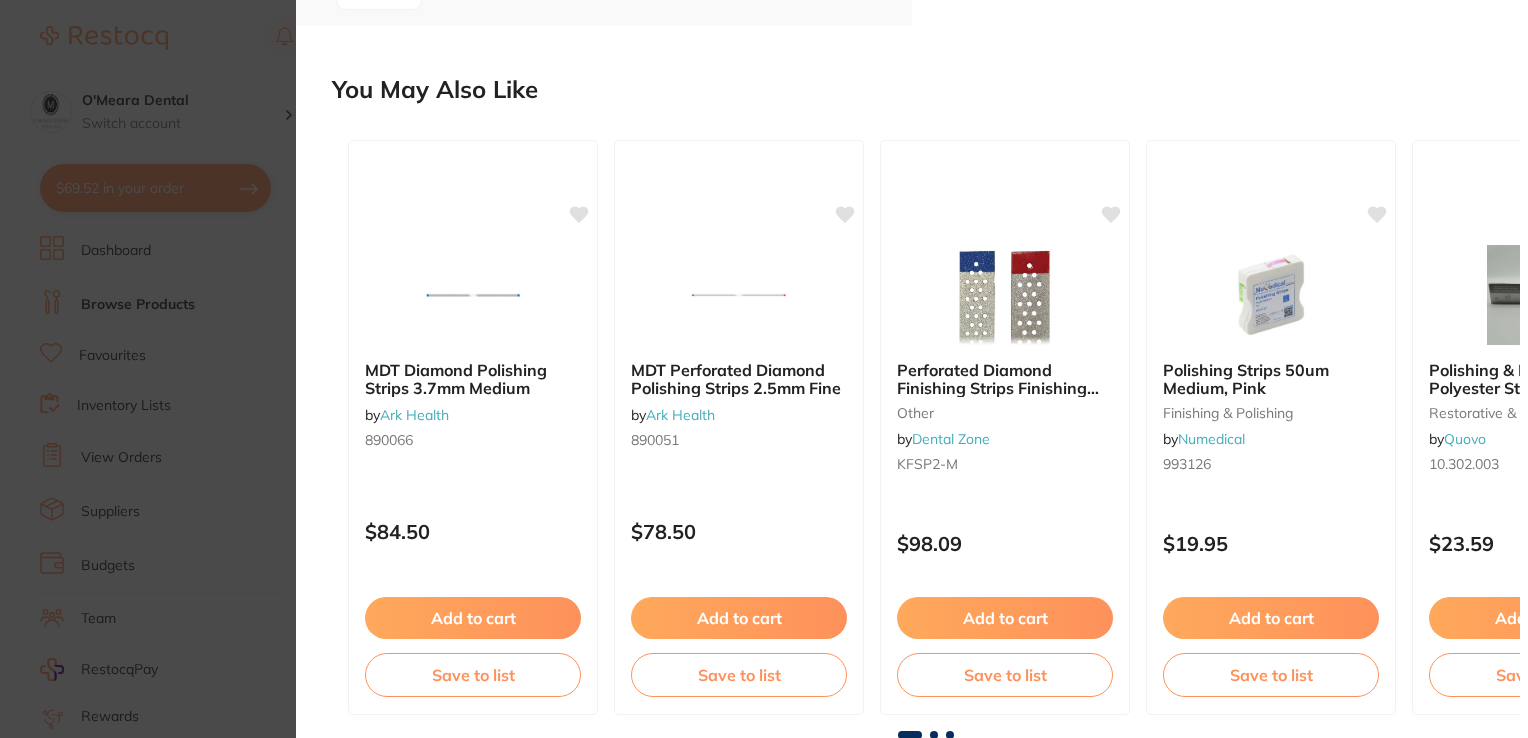 click at bounding box center (590, -251) 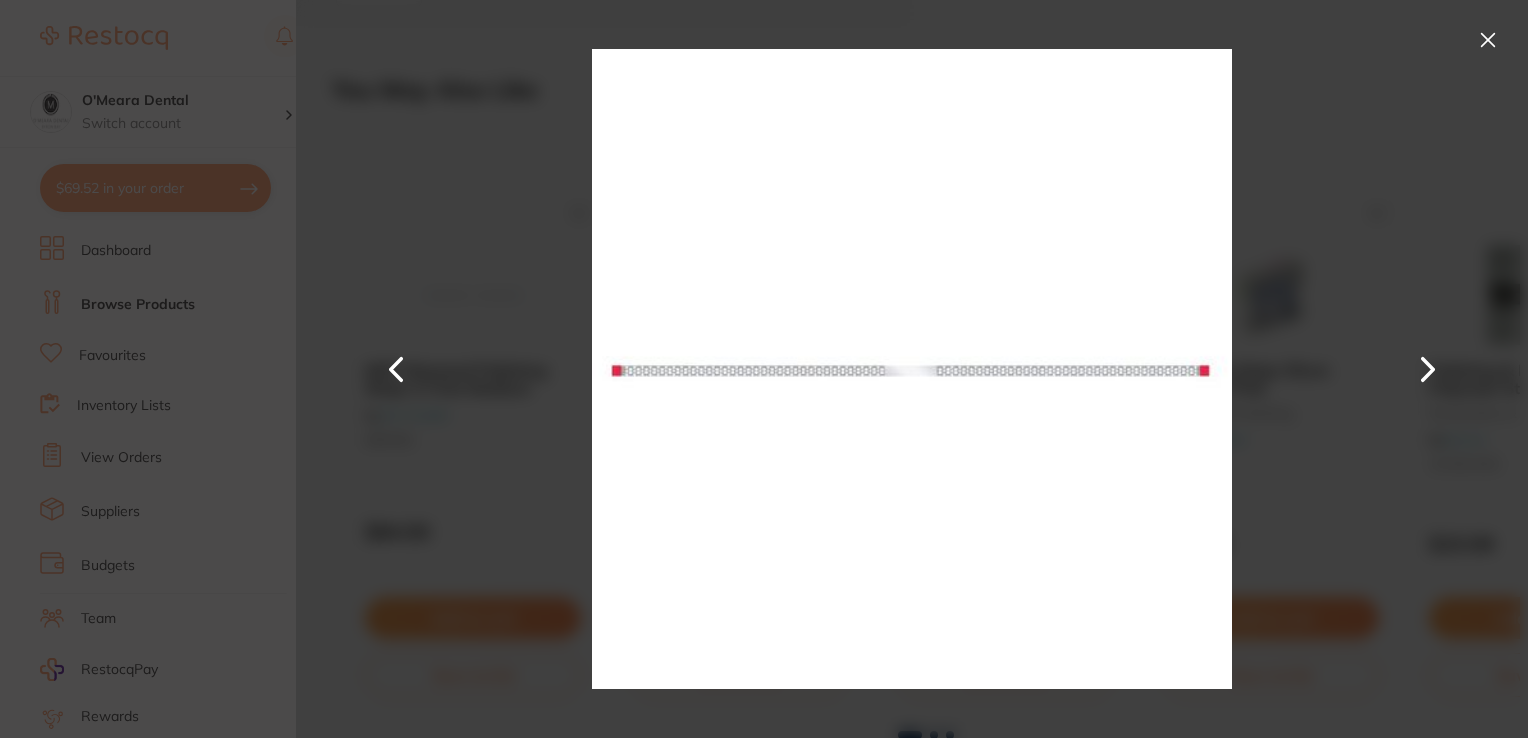 click at bounding box center [1488, 40] 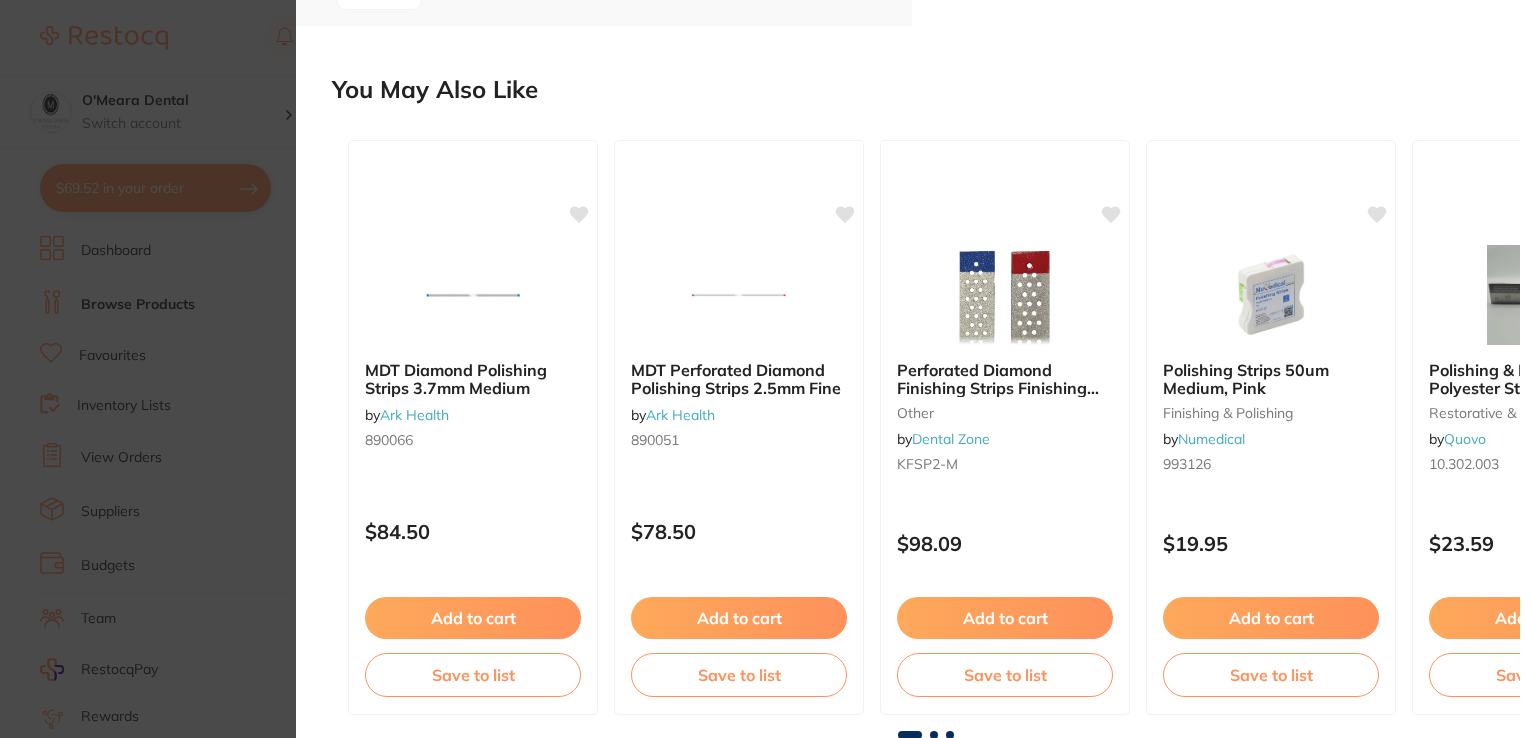 click 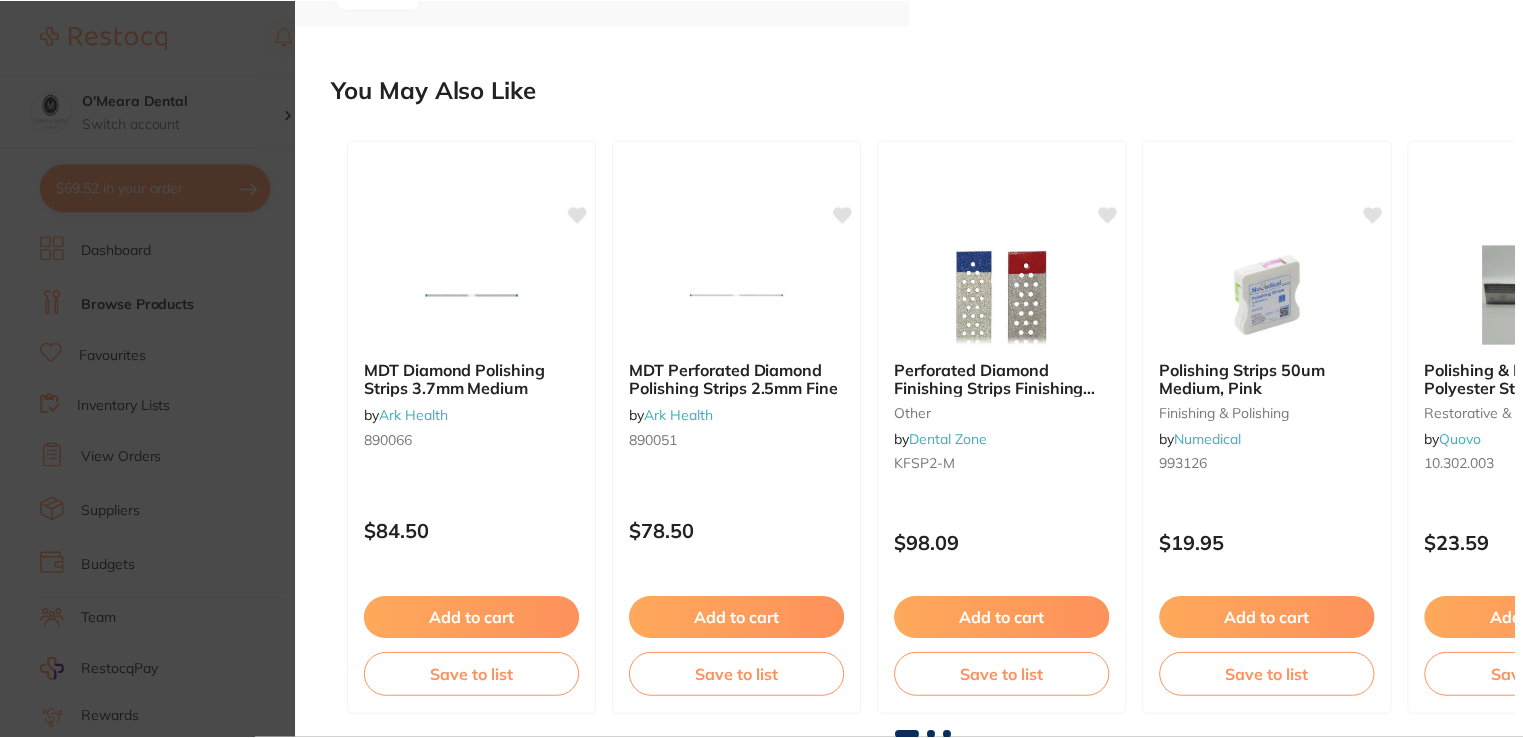 scroll, scrollTop: 4200, scrollLeft: 0, axis: vertical 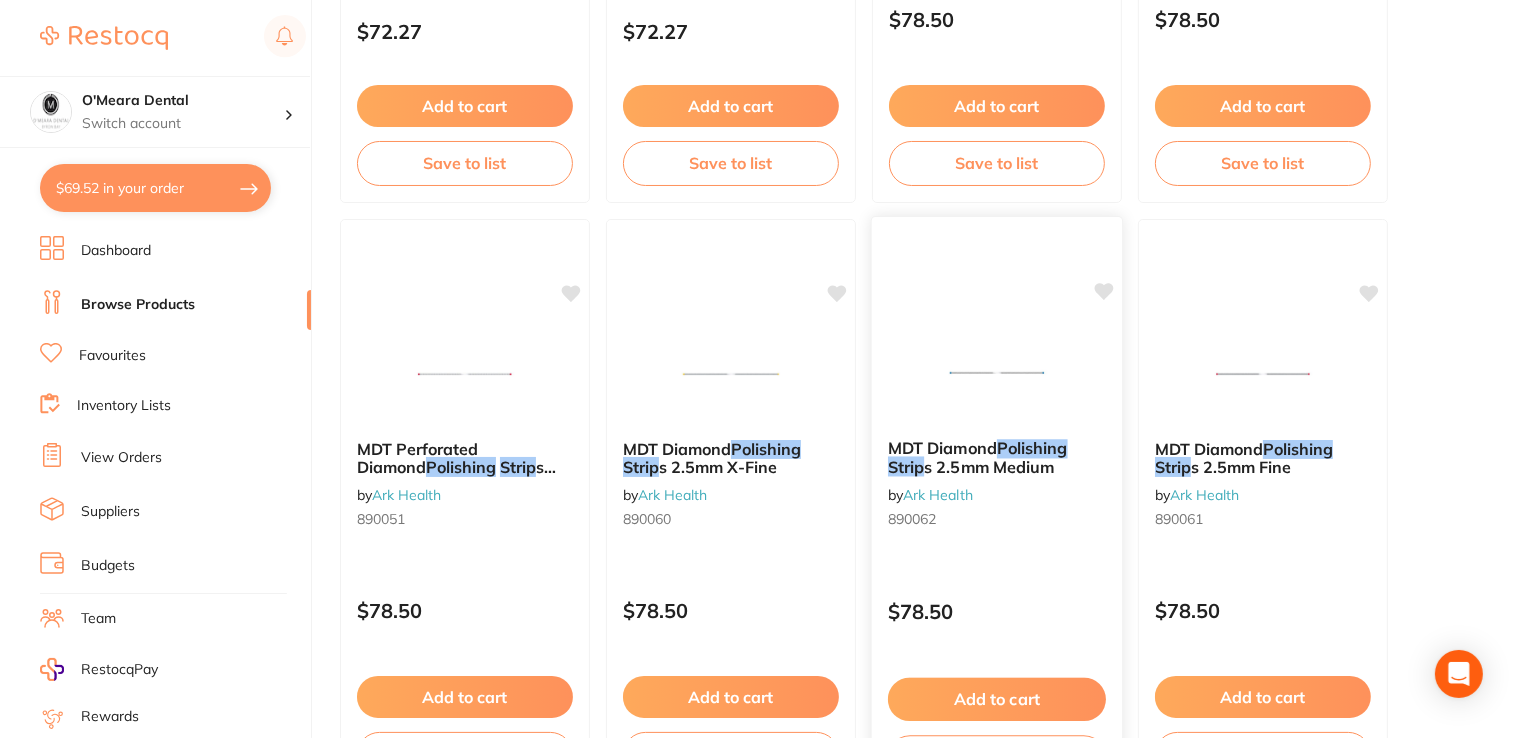 click at bounding box center (996, 372) 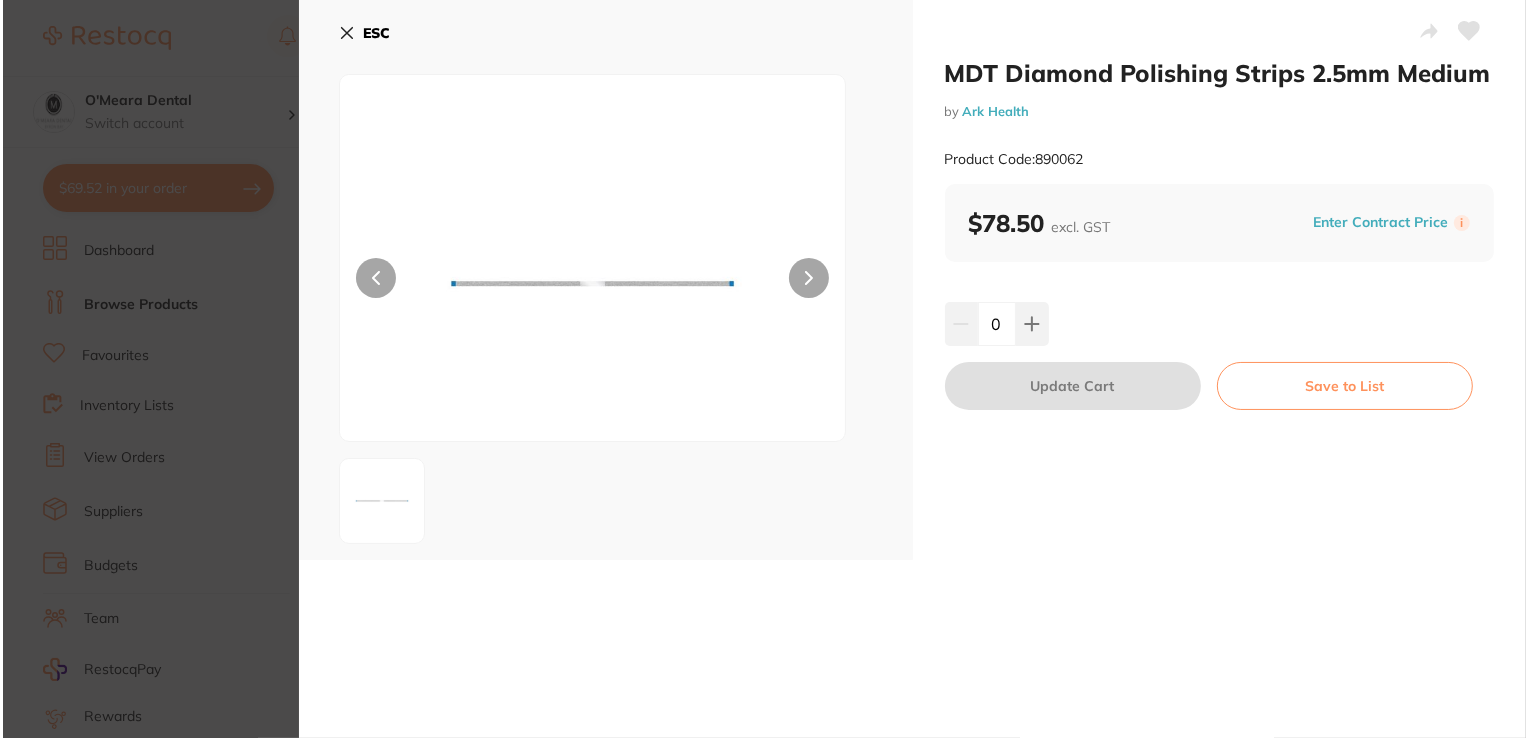 scroll, scrollTop: 0, scrollLeft: 0, axis: both 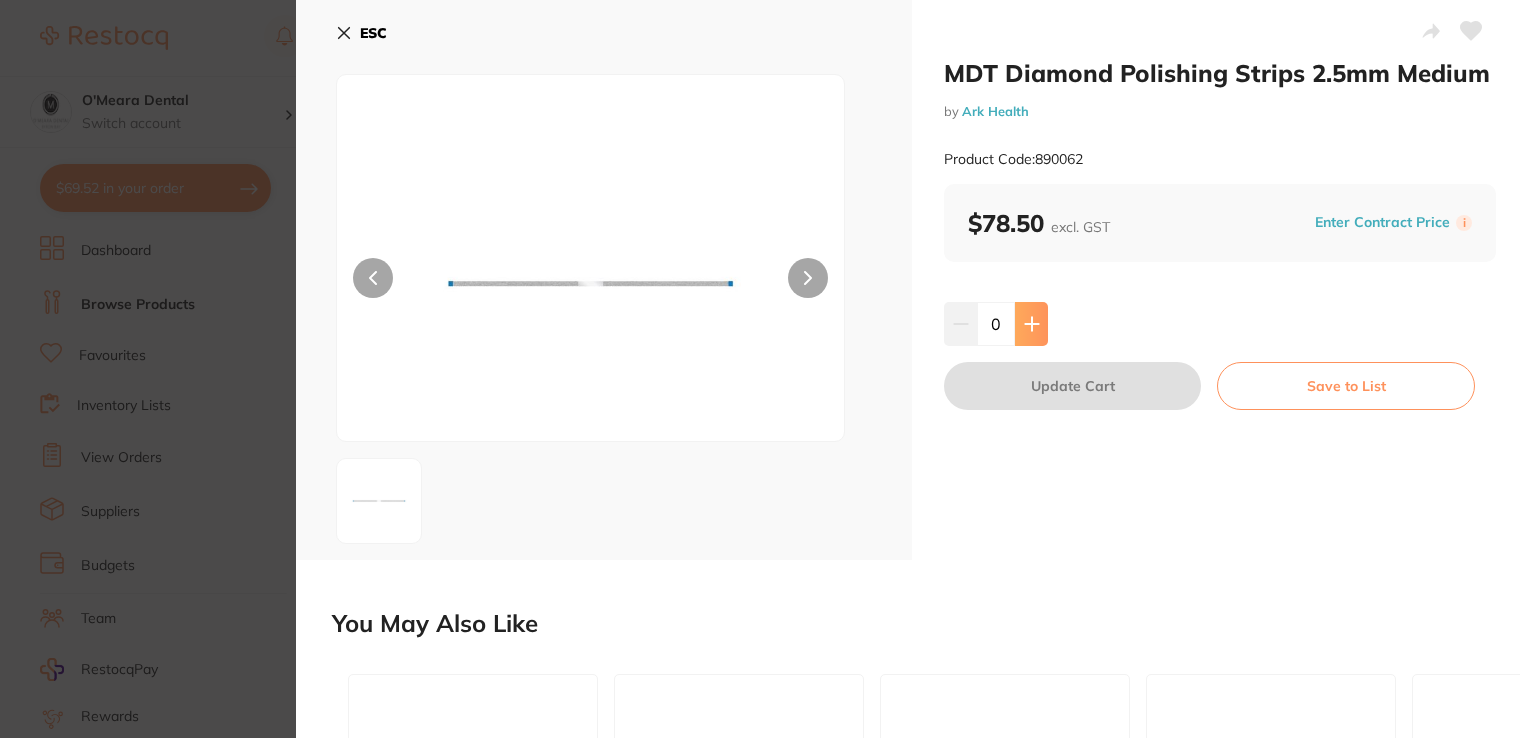 click 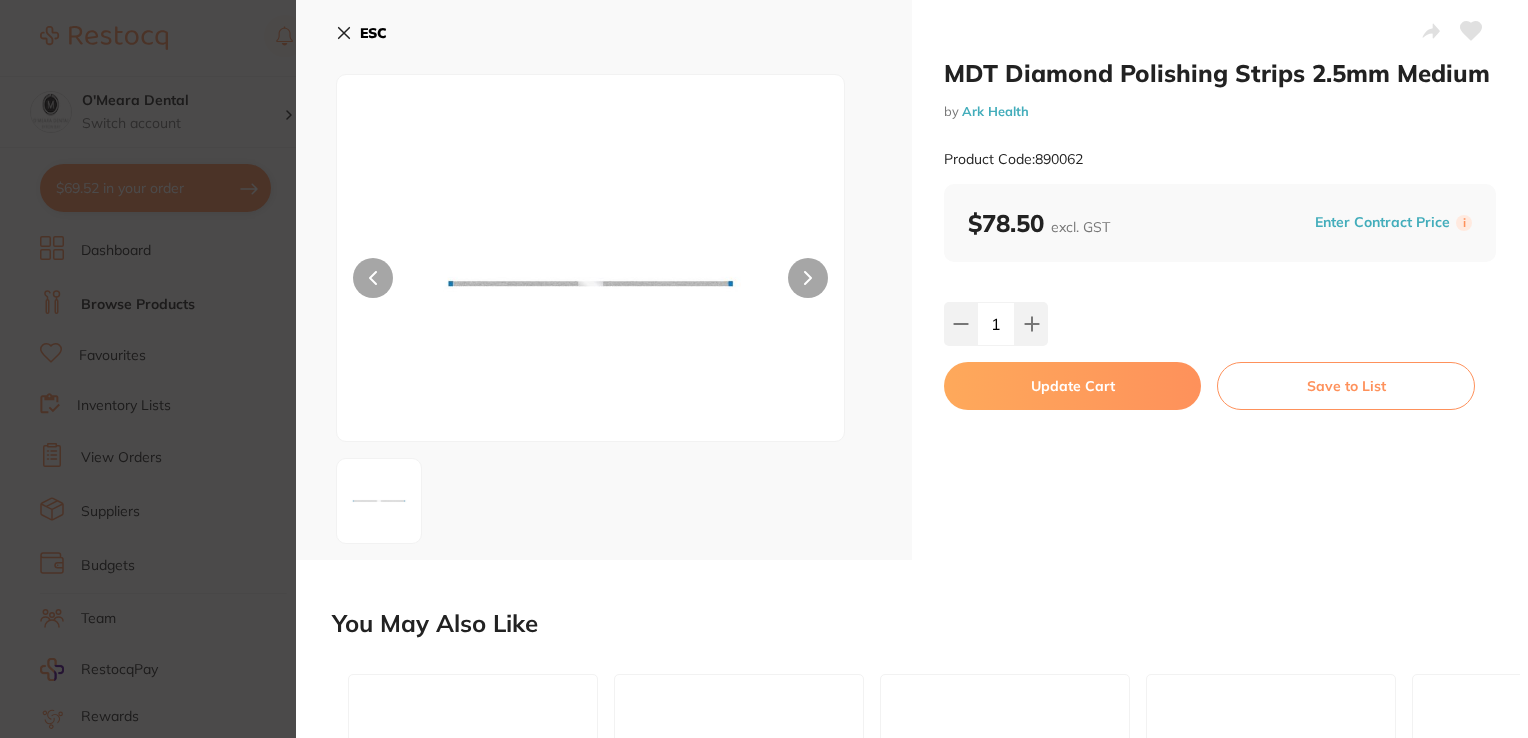 click on "Update Cart" at bounding box center [1072, 386] 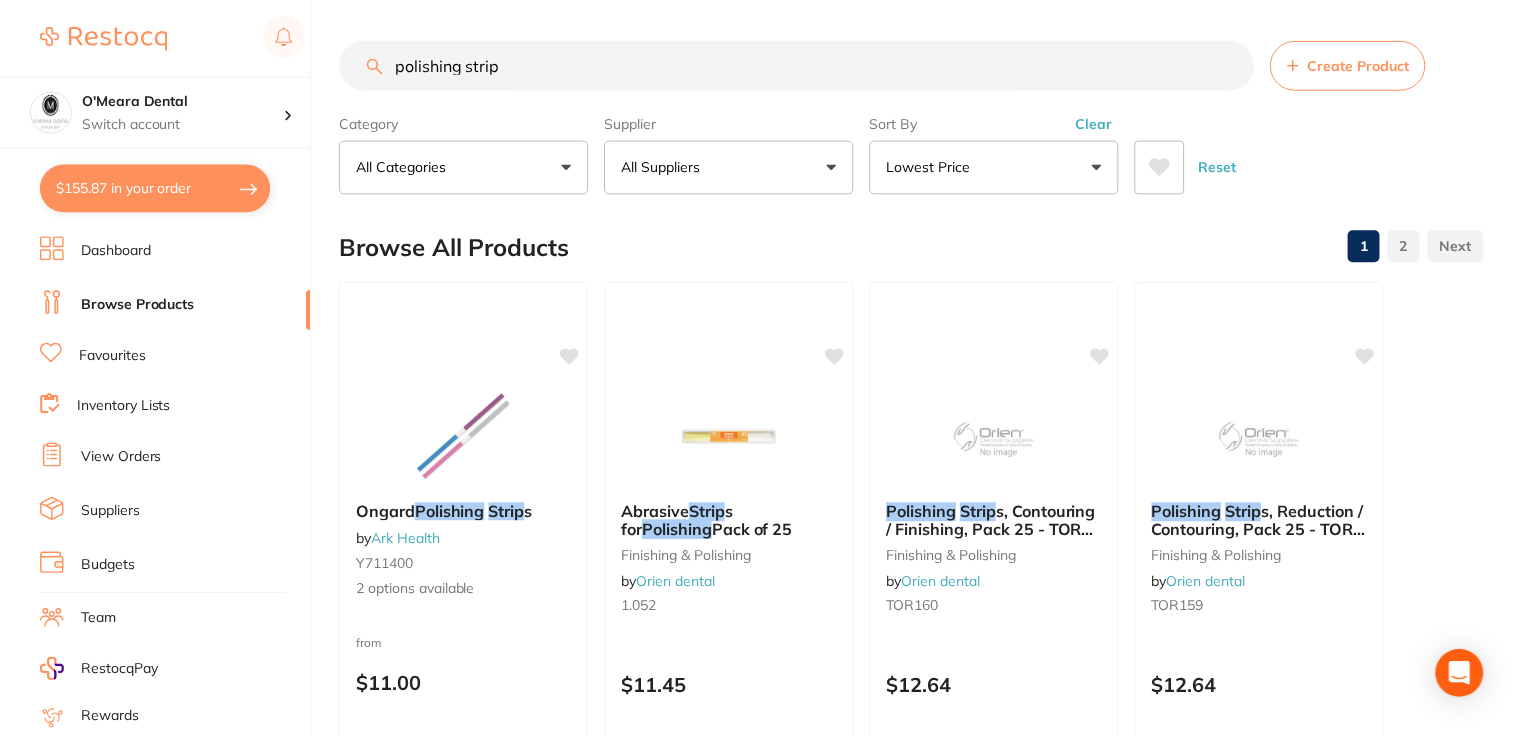 scroll, scrollTop: 4200, scrollLeft: 0, axis: vertical 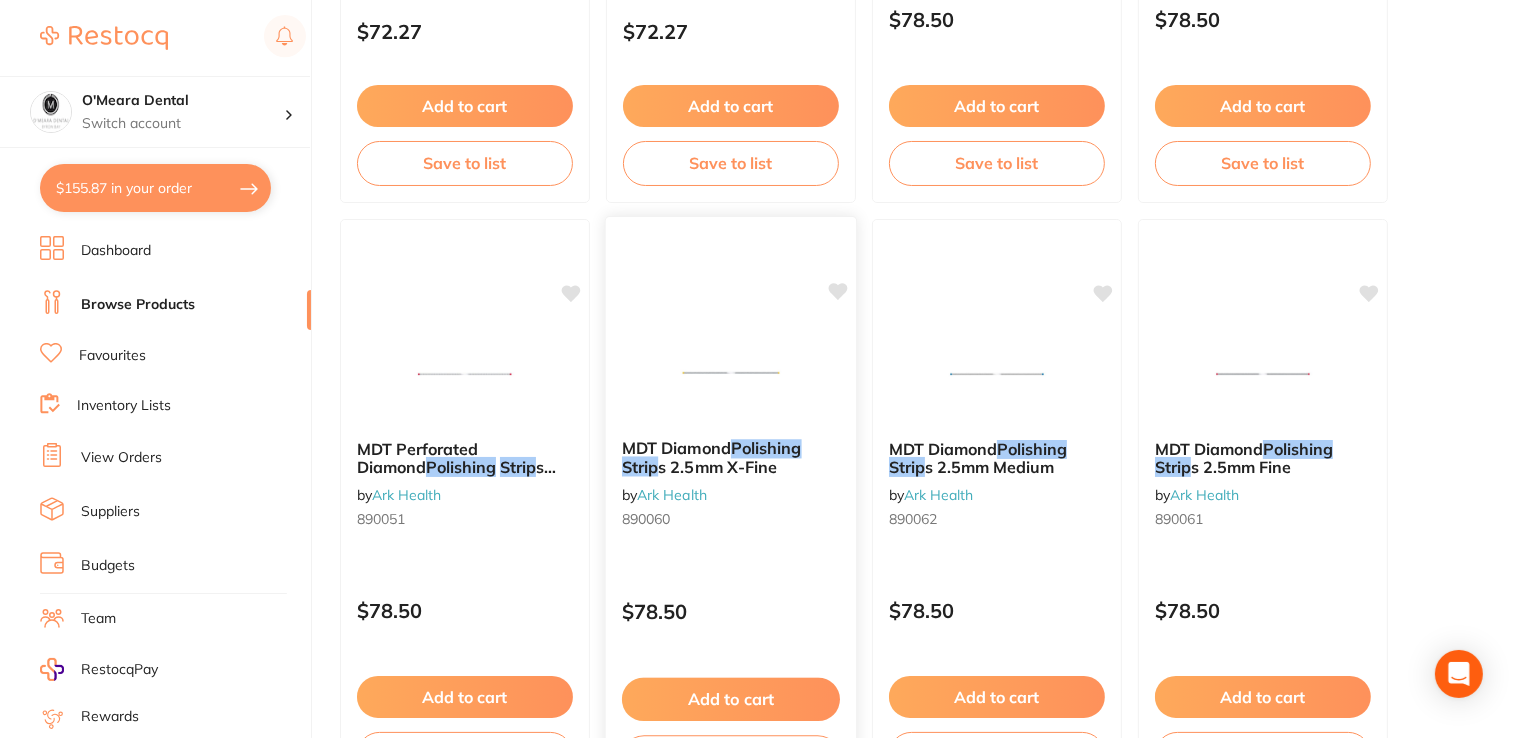 click at bounding box center [730, 372] 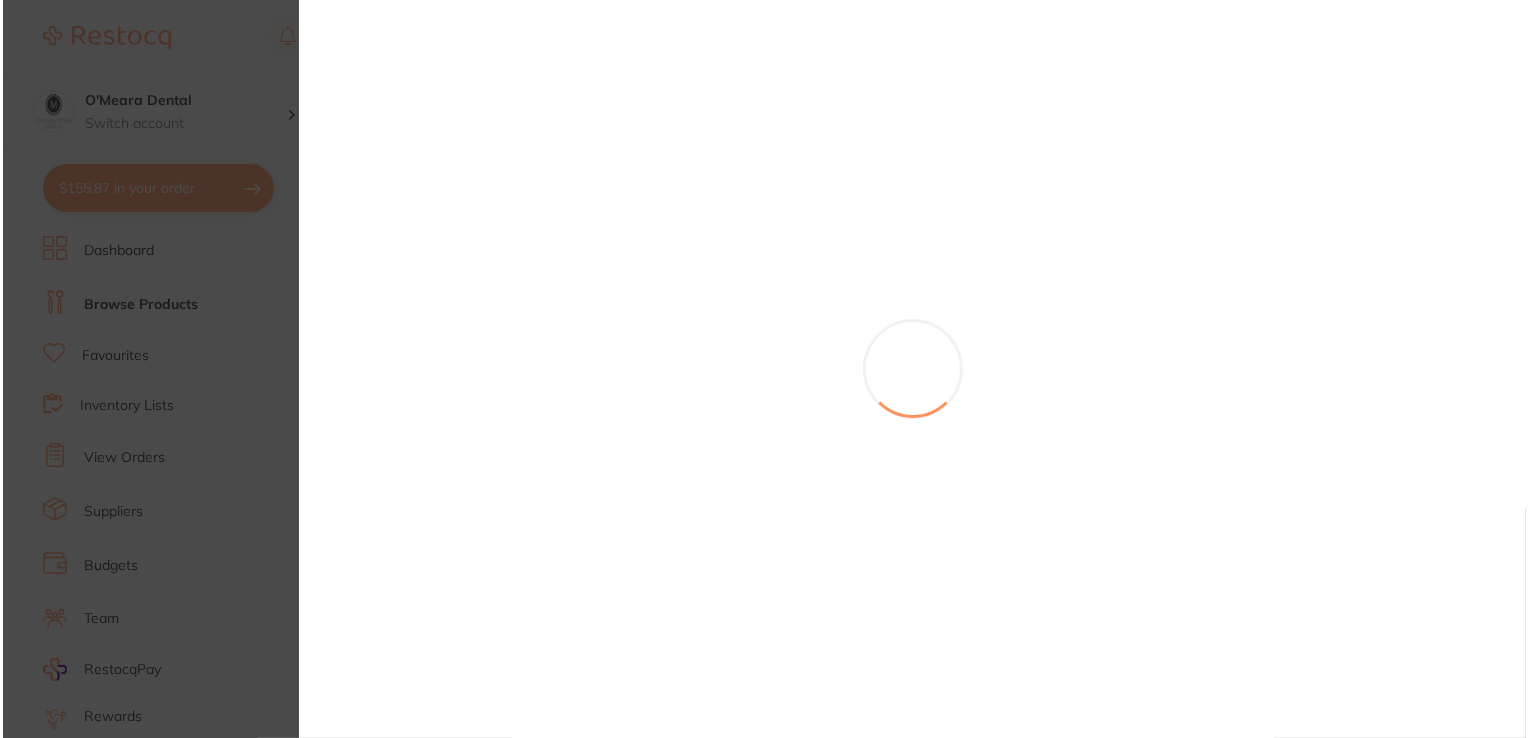 scroll, scrollTop: 0, scrollLeft: 0, axis: both 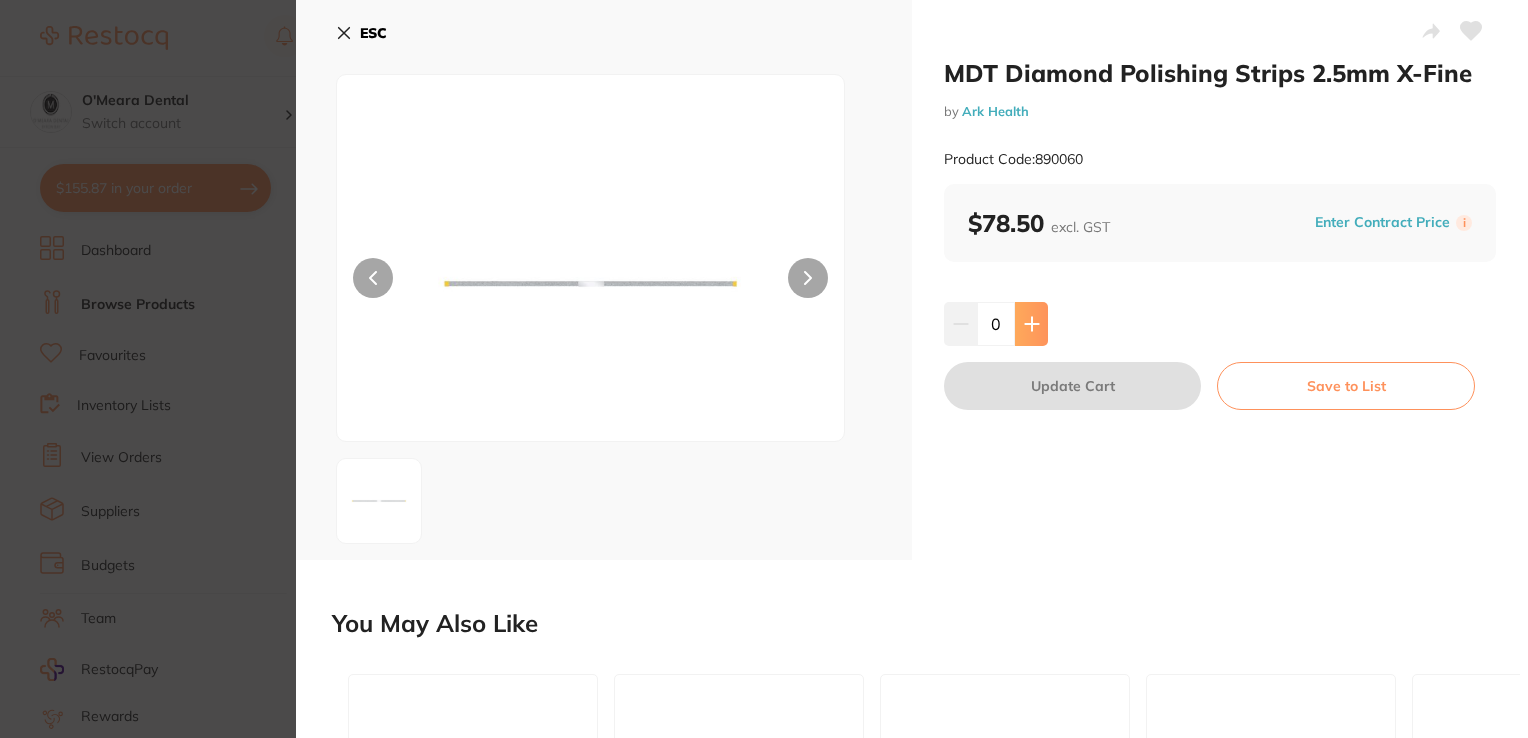 click 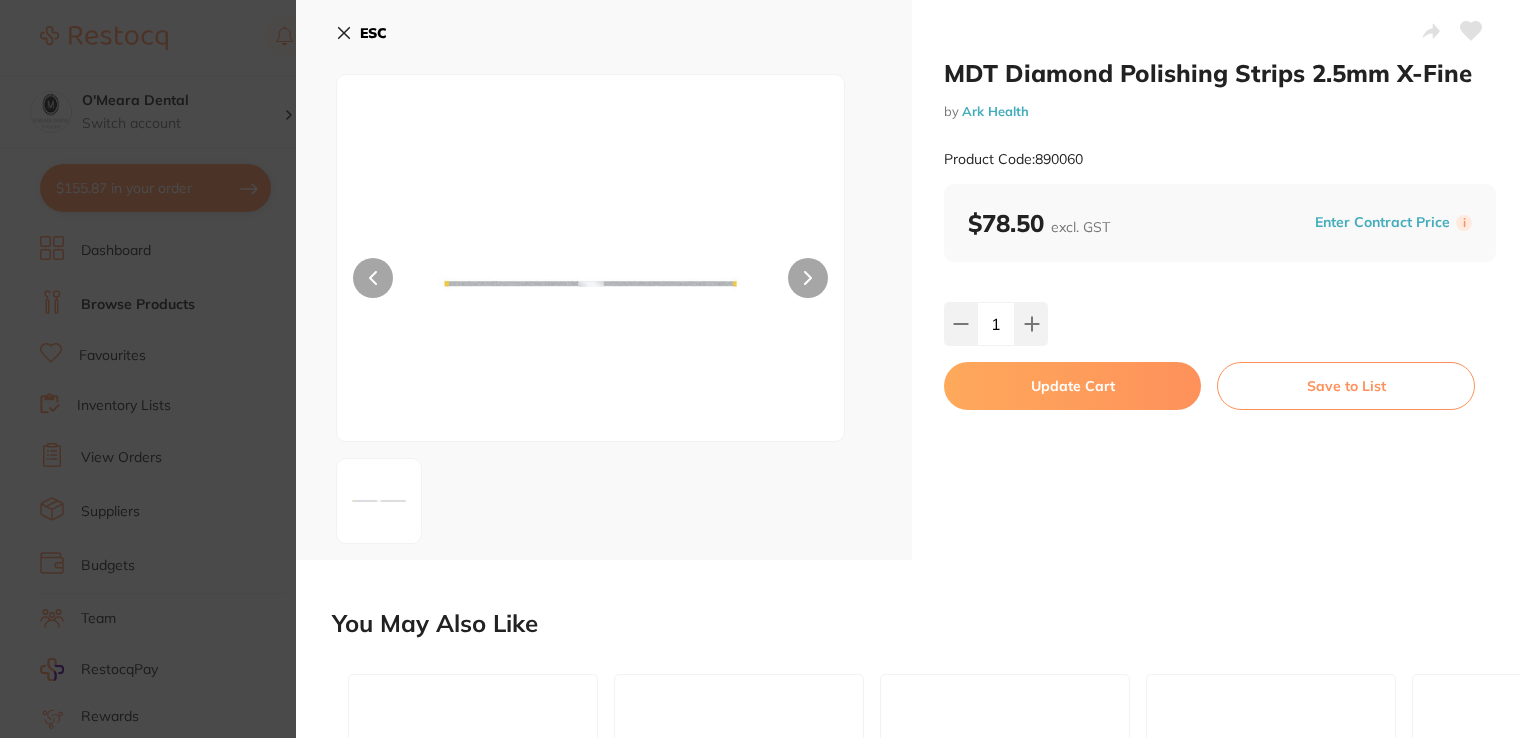 click on "Update Cart" at bounding box center [1072, 386] 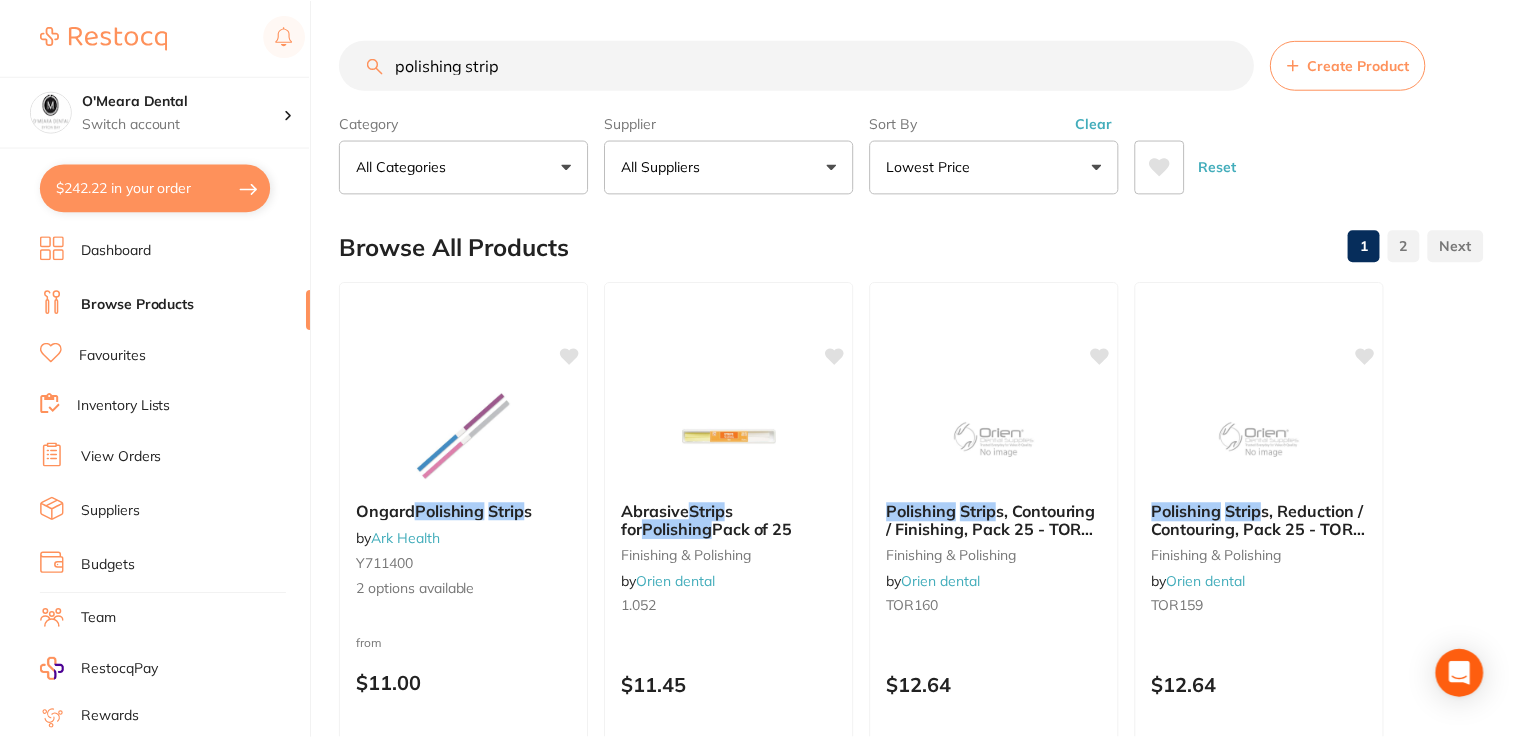 scroll, scrollTop: 4200, scrollLeft: 0, axis: vertical 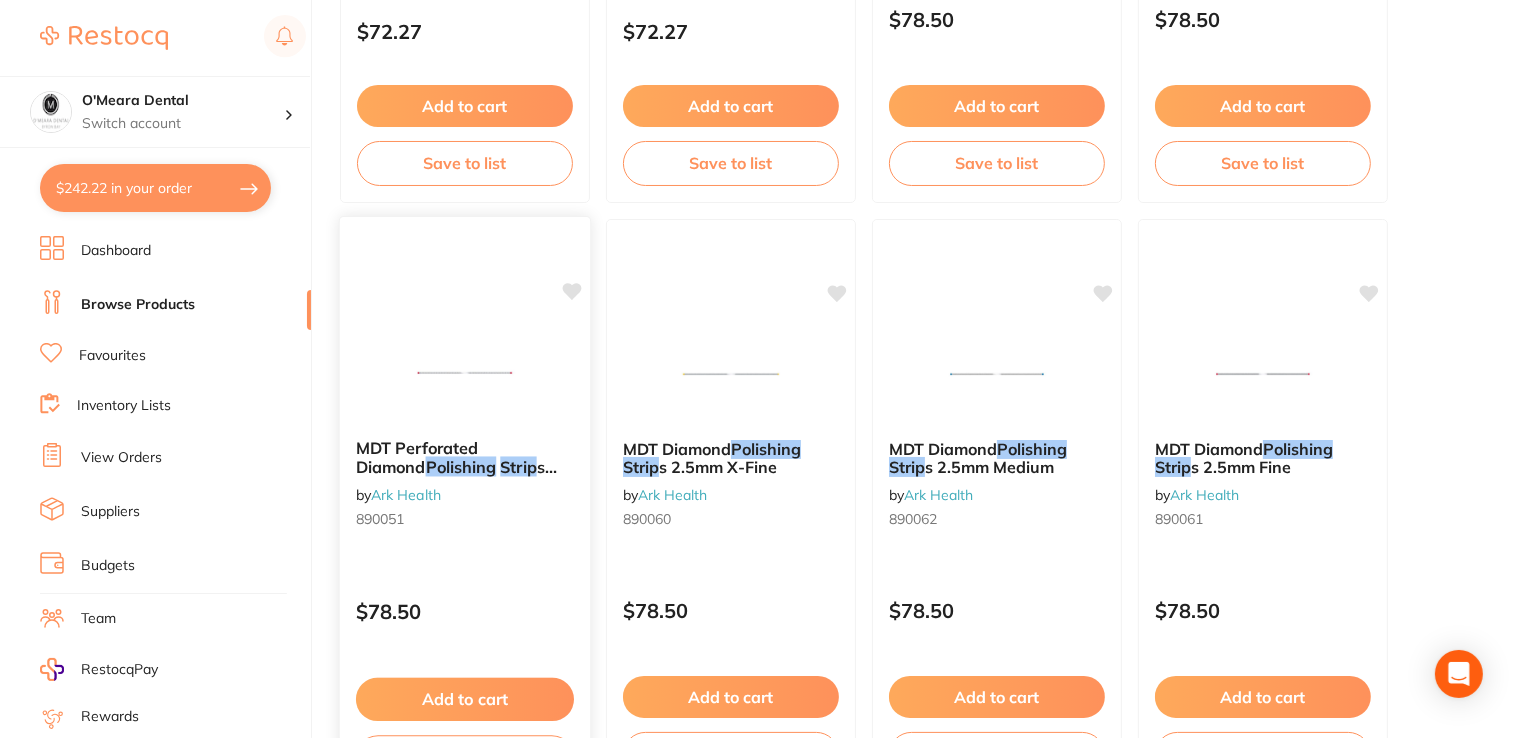 click at bounding box center [464, 372] 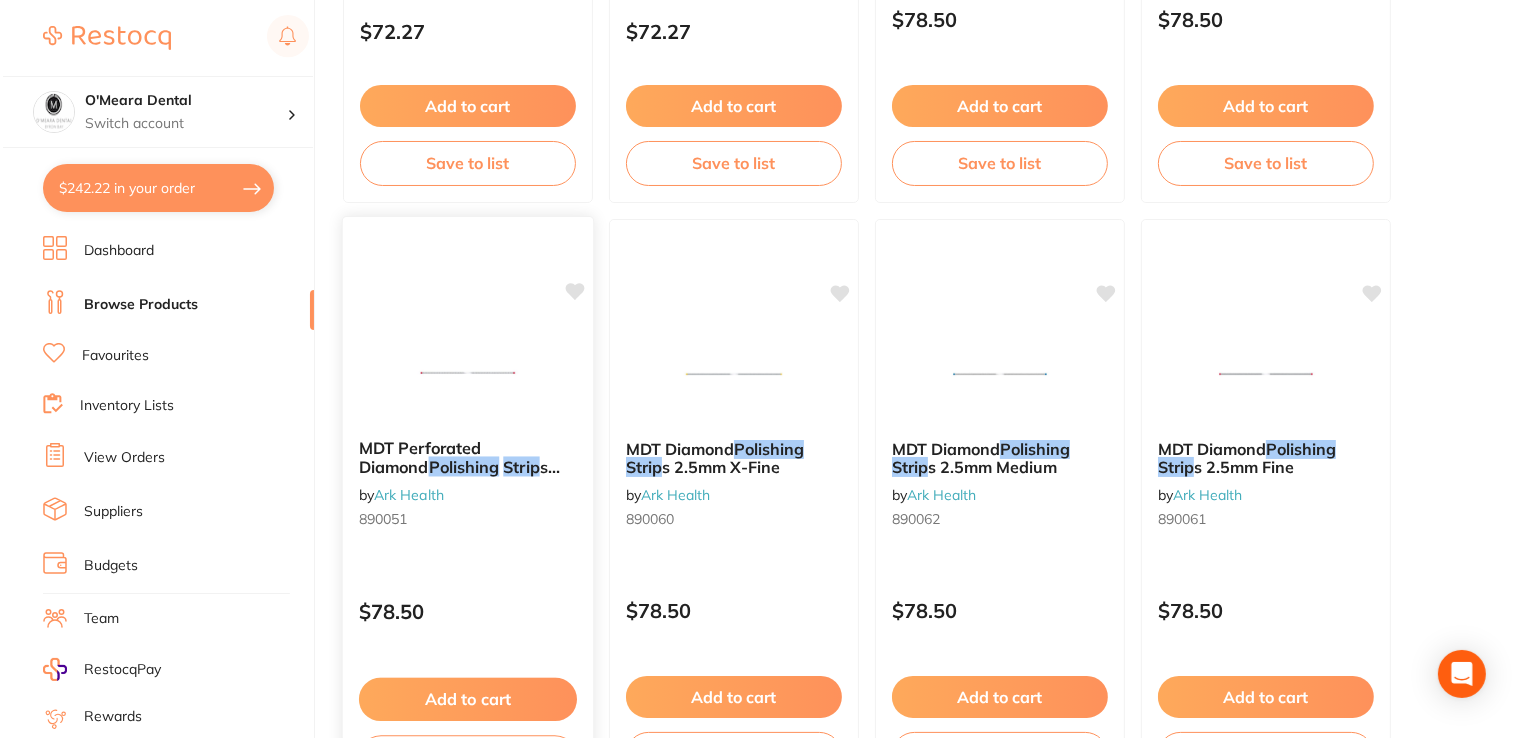 scroll, scrollTop: 0, scrollLeft: 0, axis: both 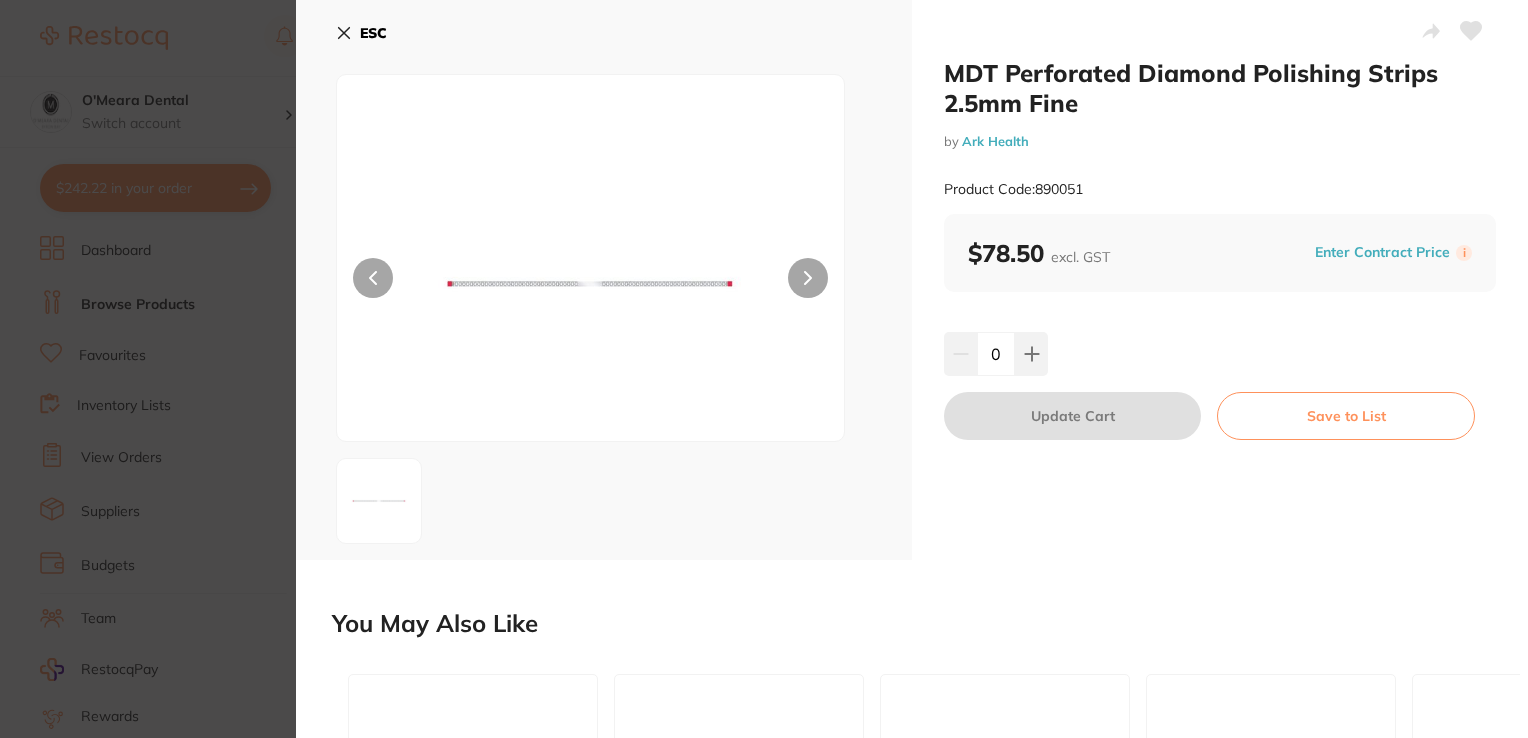 drag, startPoint x: 347, startPoint y: 32, endPoint x: 555, endPoint y: 178, distance: 254.12595 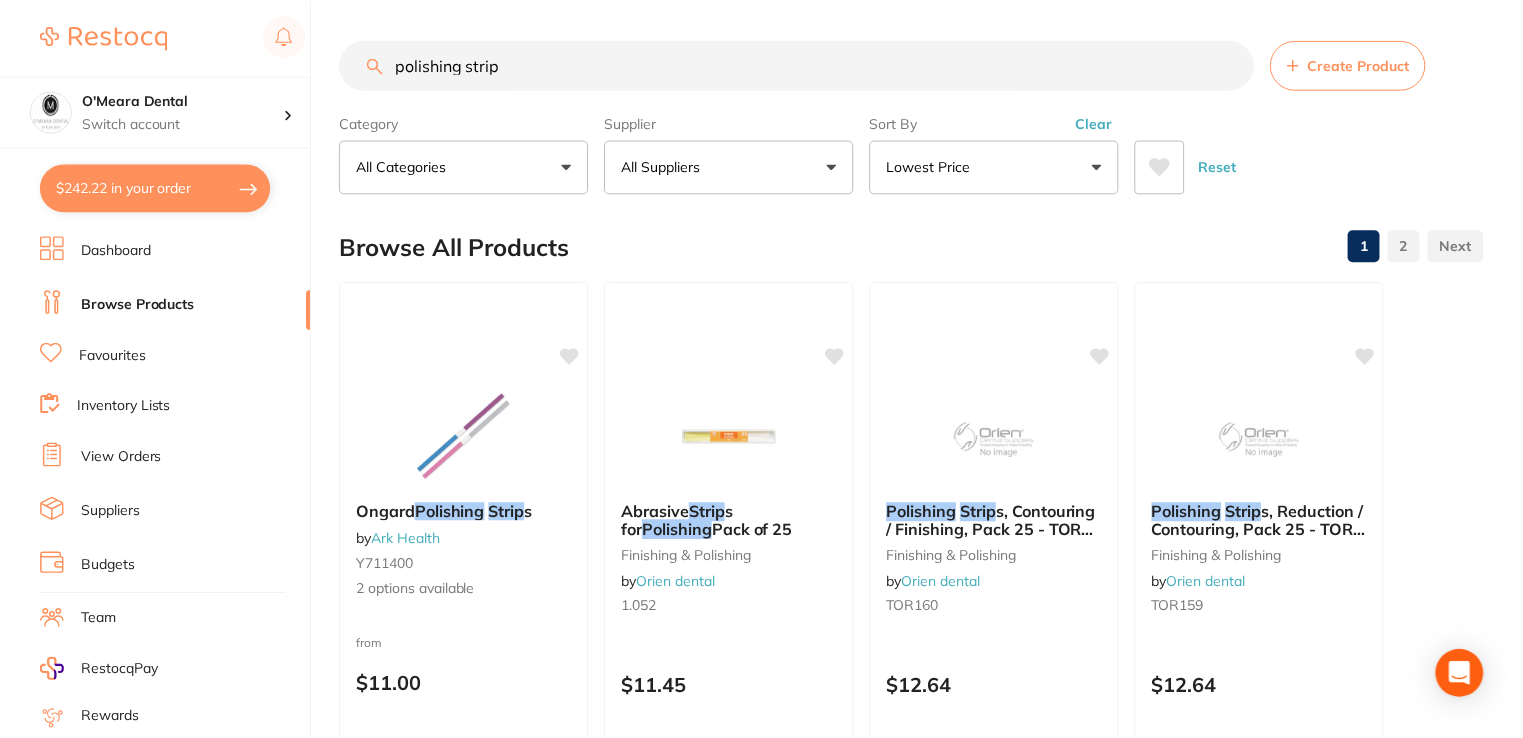 scroll, scrollTop: 4200, scrollLeft: 0, axis: vertical 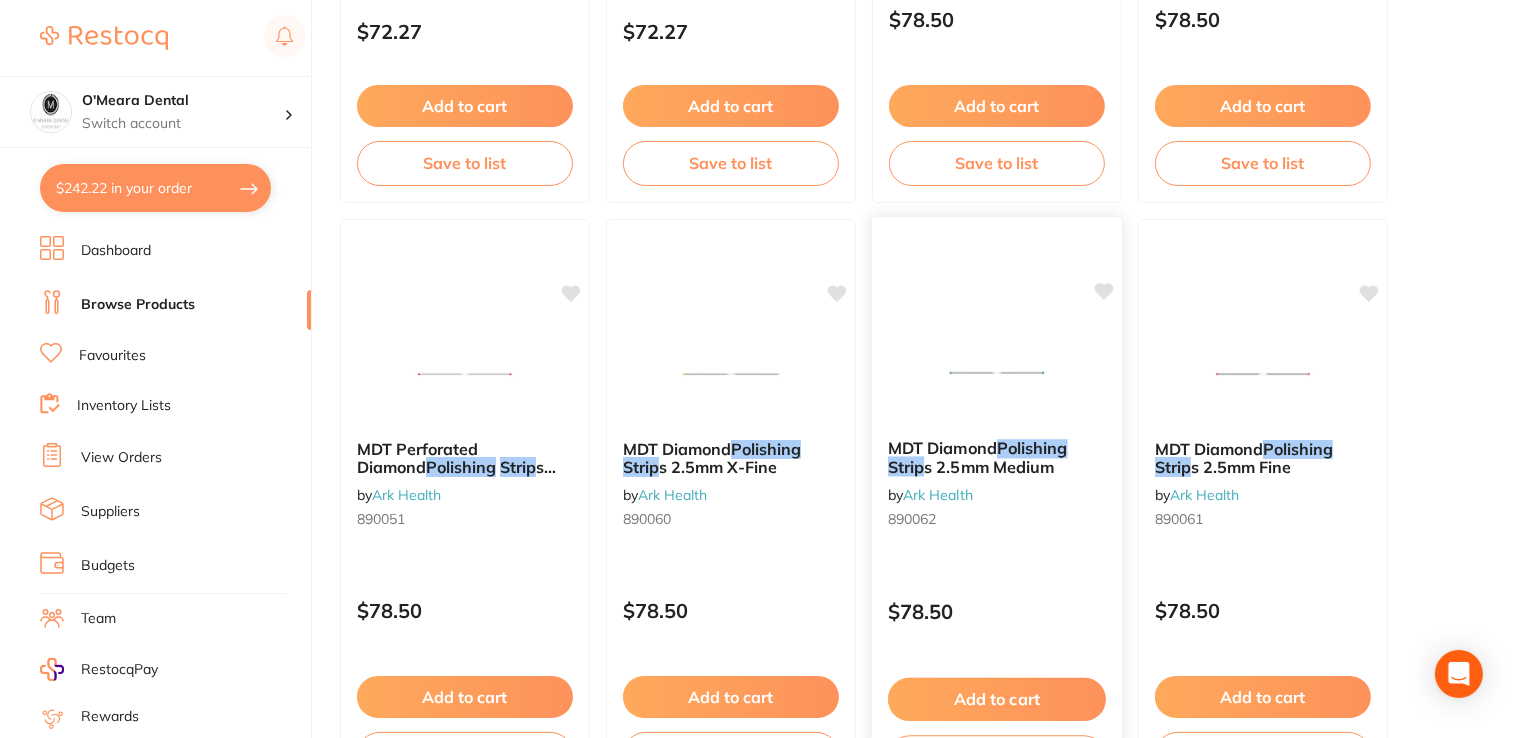 click at bounding box center (996, 372) 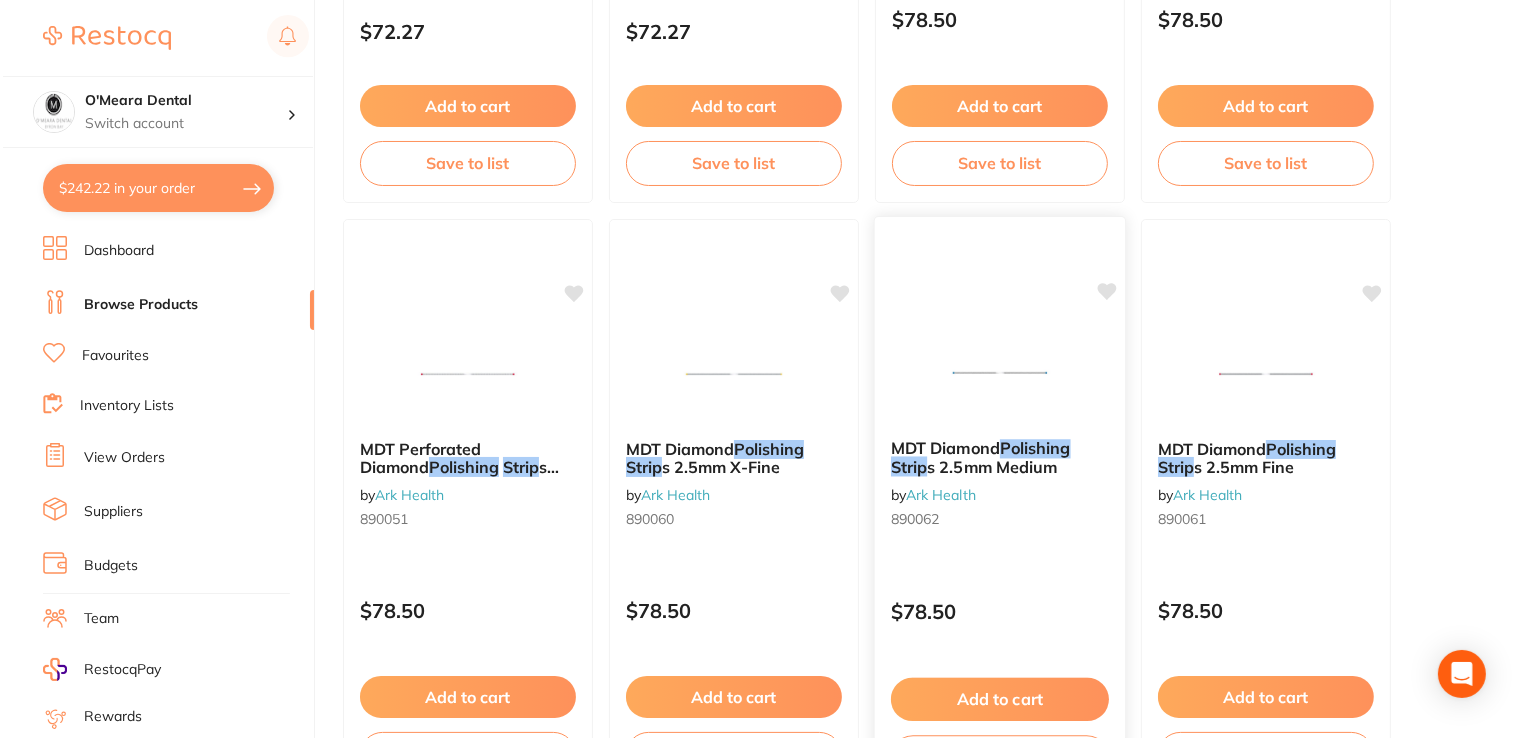 scroll, scrollTop: 0, scrollLeft: 0, axis: both 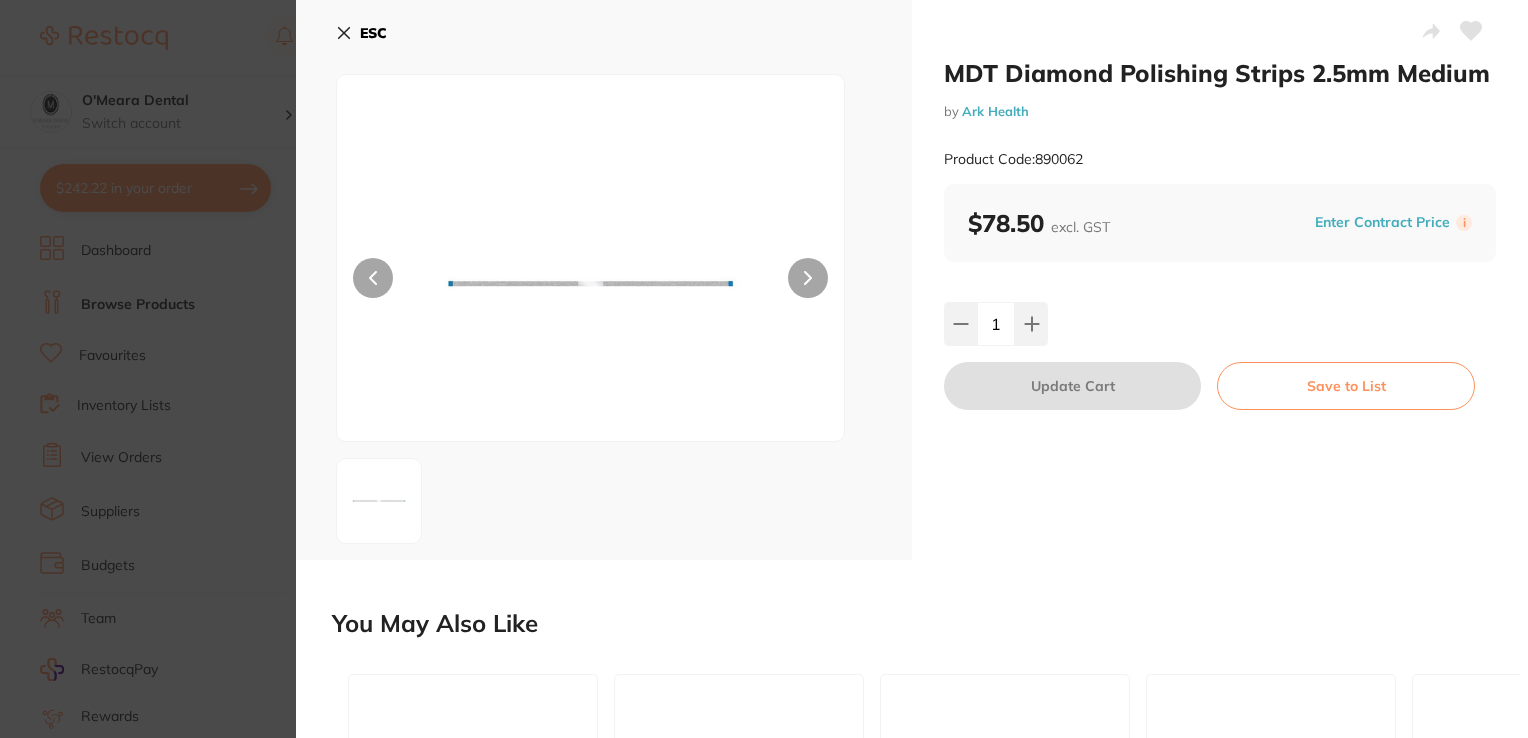 click 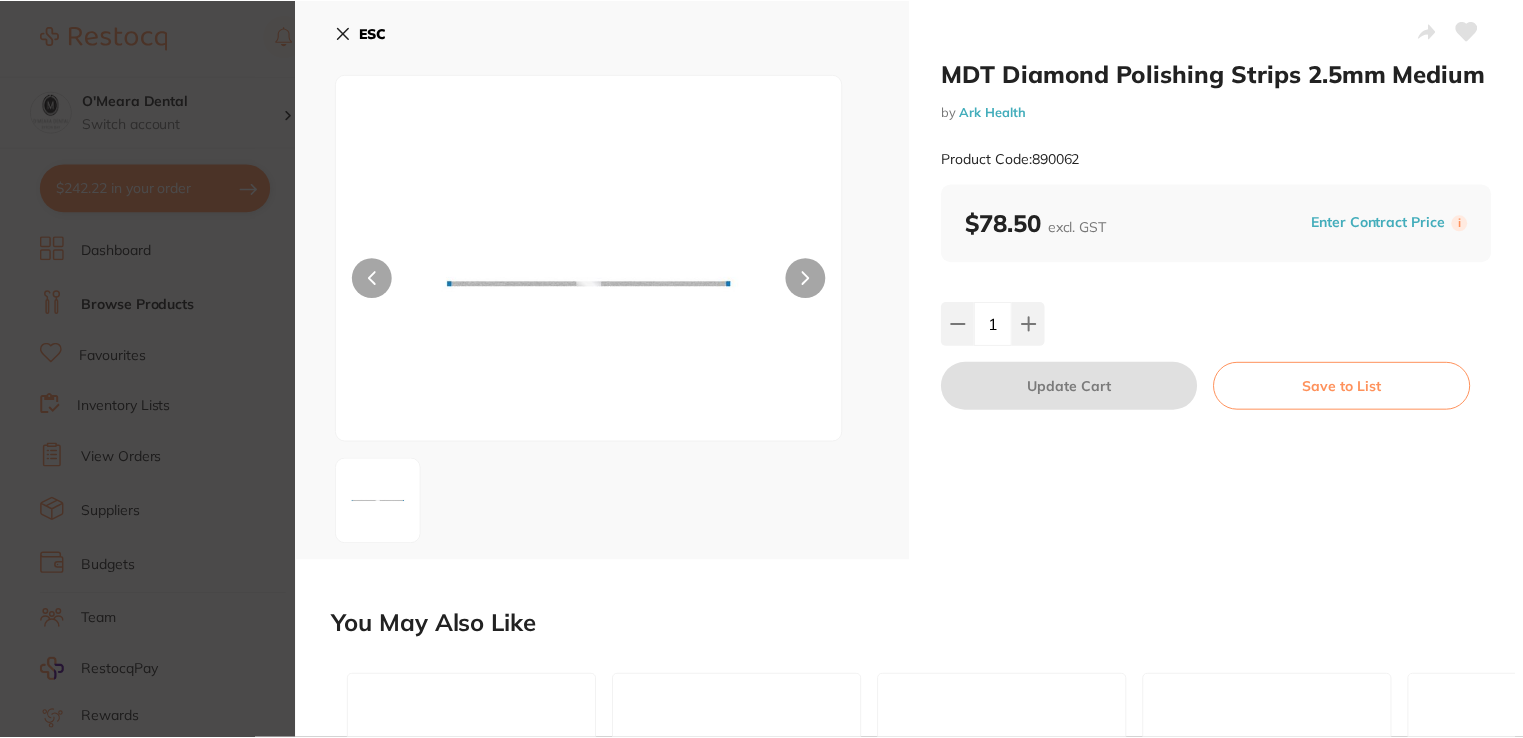scroll, scrollTop: 4200, scrollLeft: 0, axis: vertical 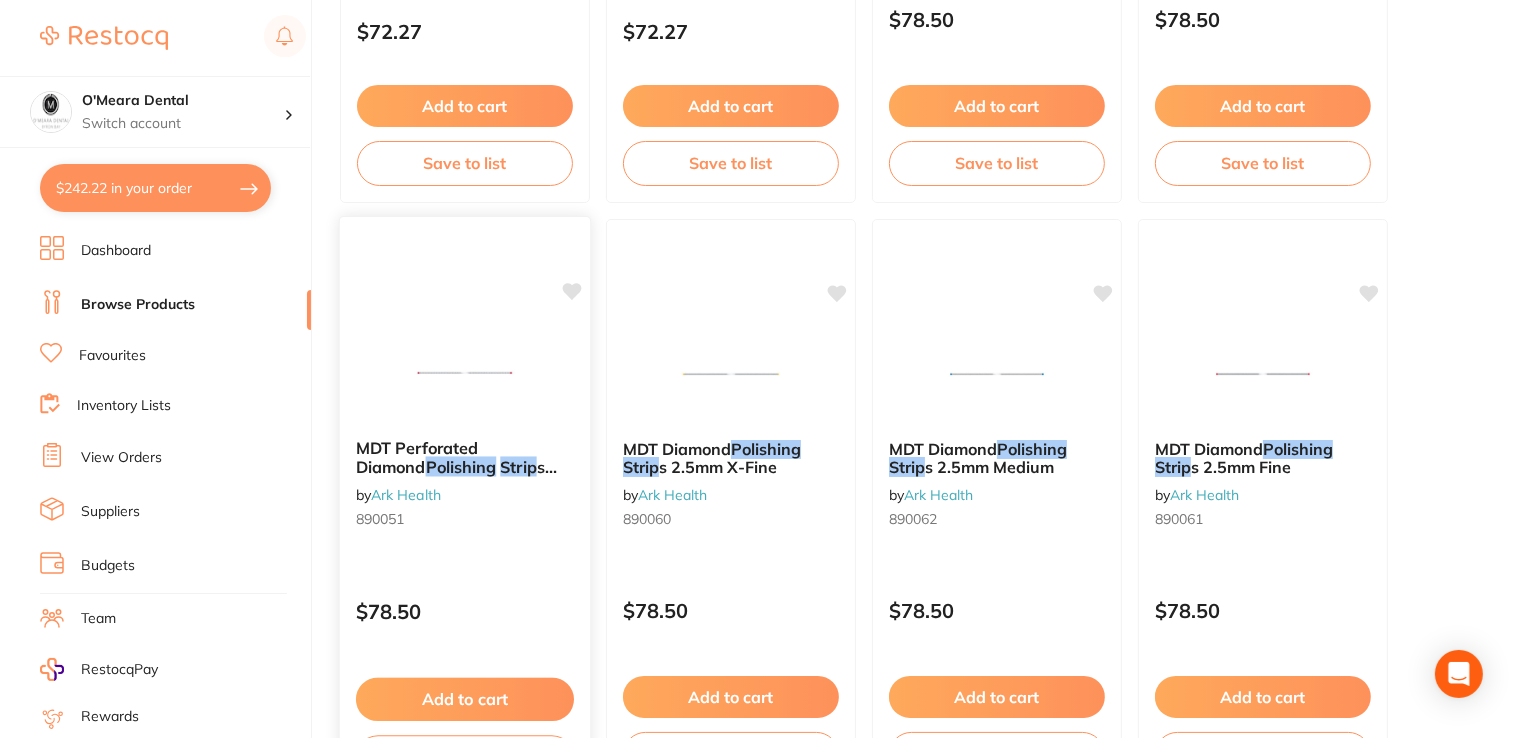 click at bounding box center (464, 372) 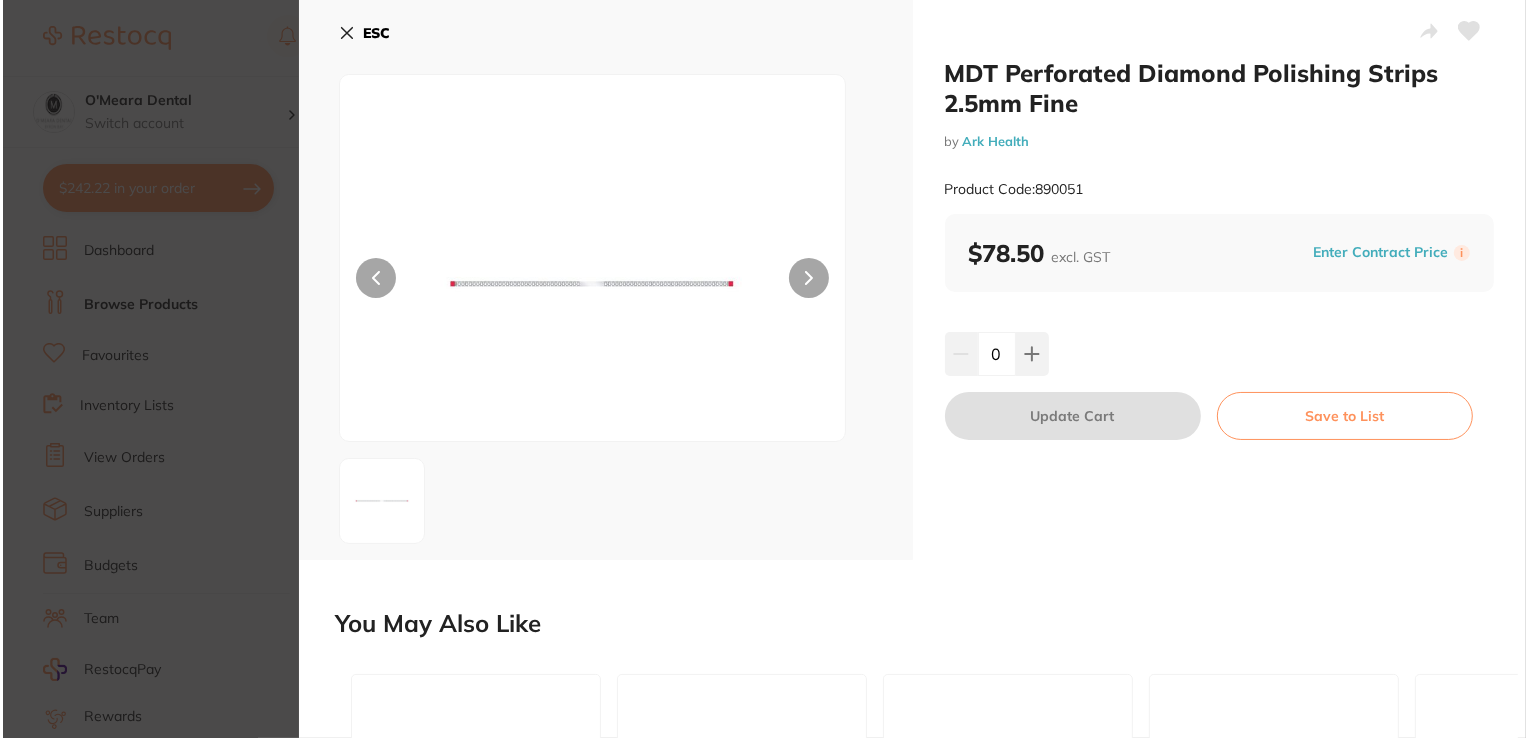 scroll, scrollTop: 0, scrollLeft: 0, axis: both 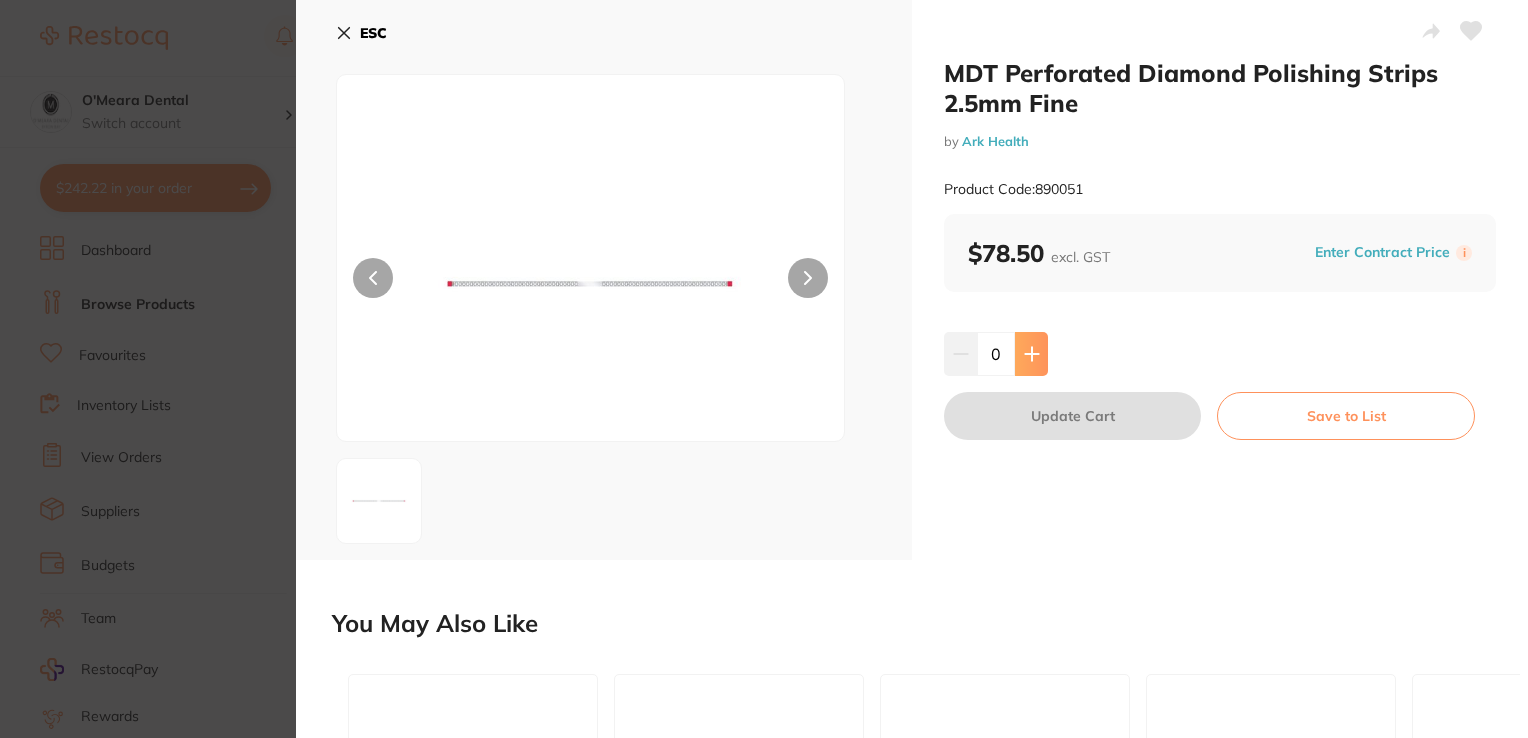 click 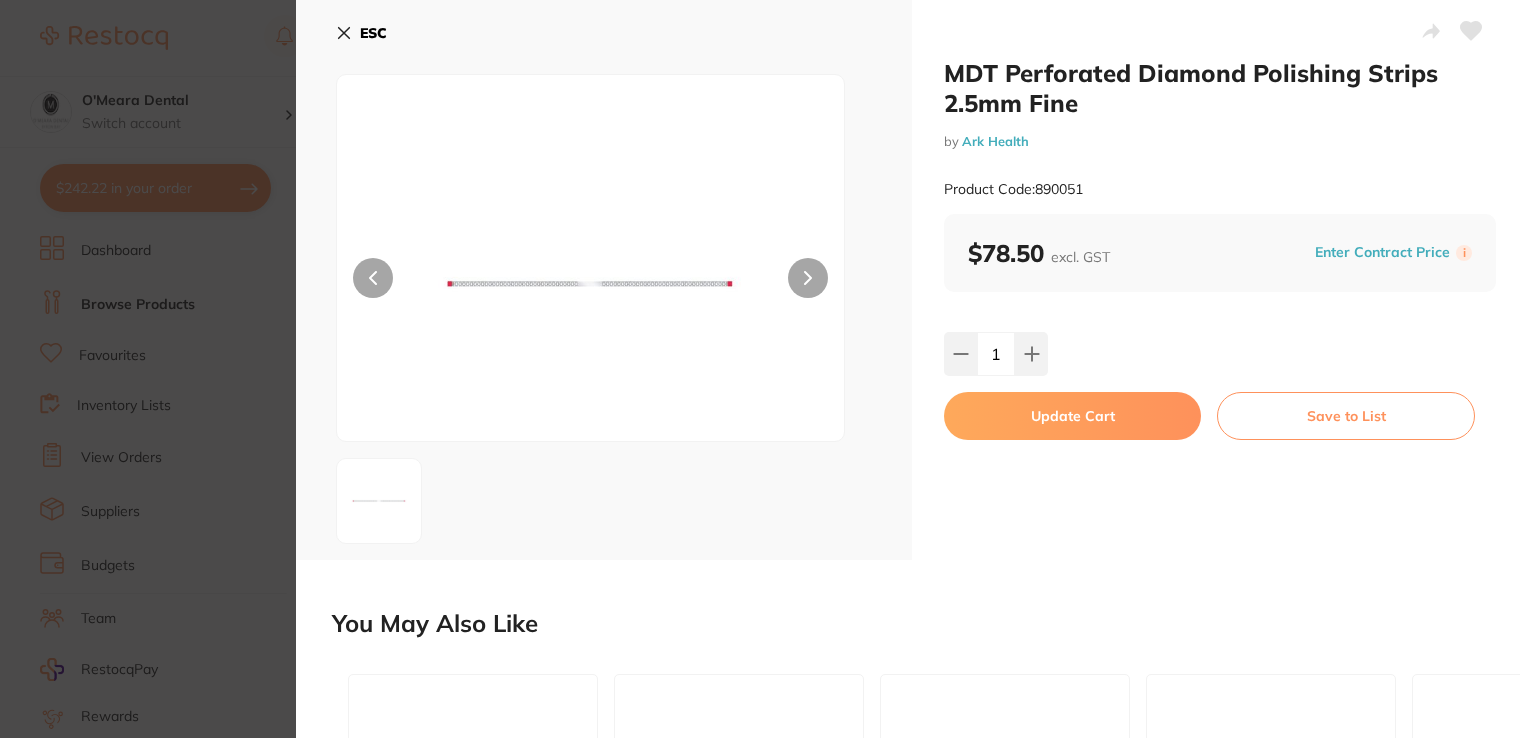 click on "Update Cart" at bounding box center [1072, 416] 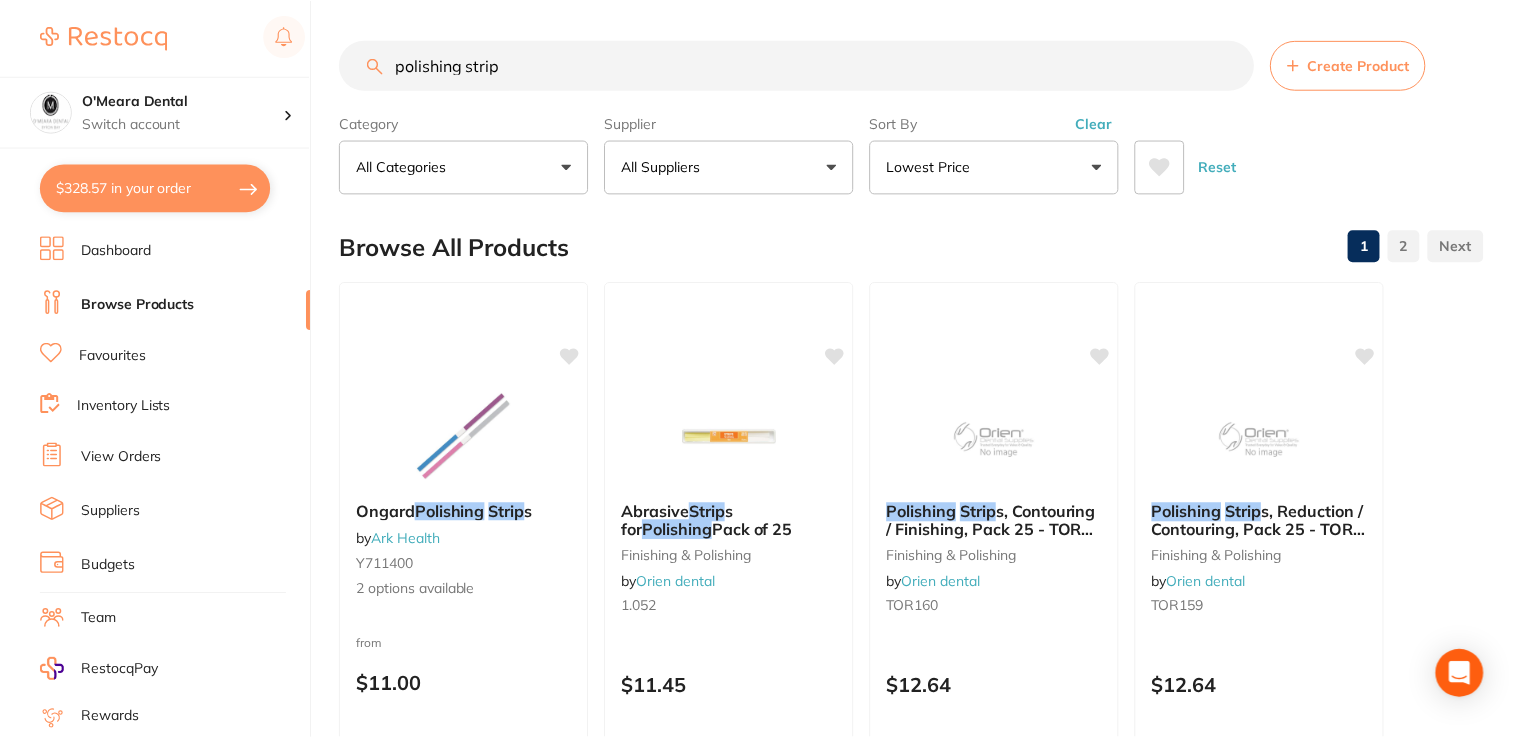 scroll, scrollTop: 4200, scrollLeft: 0, axis: vertical 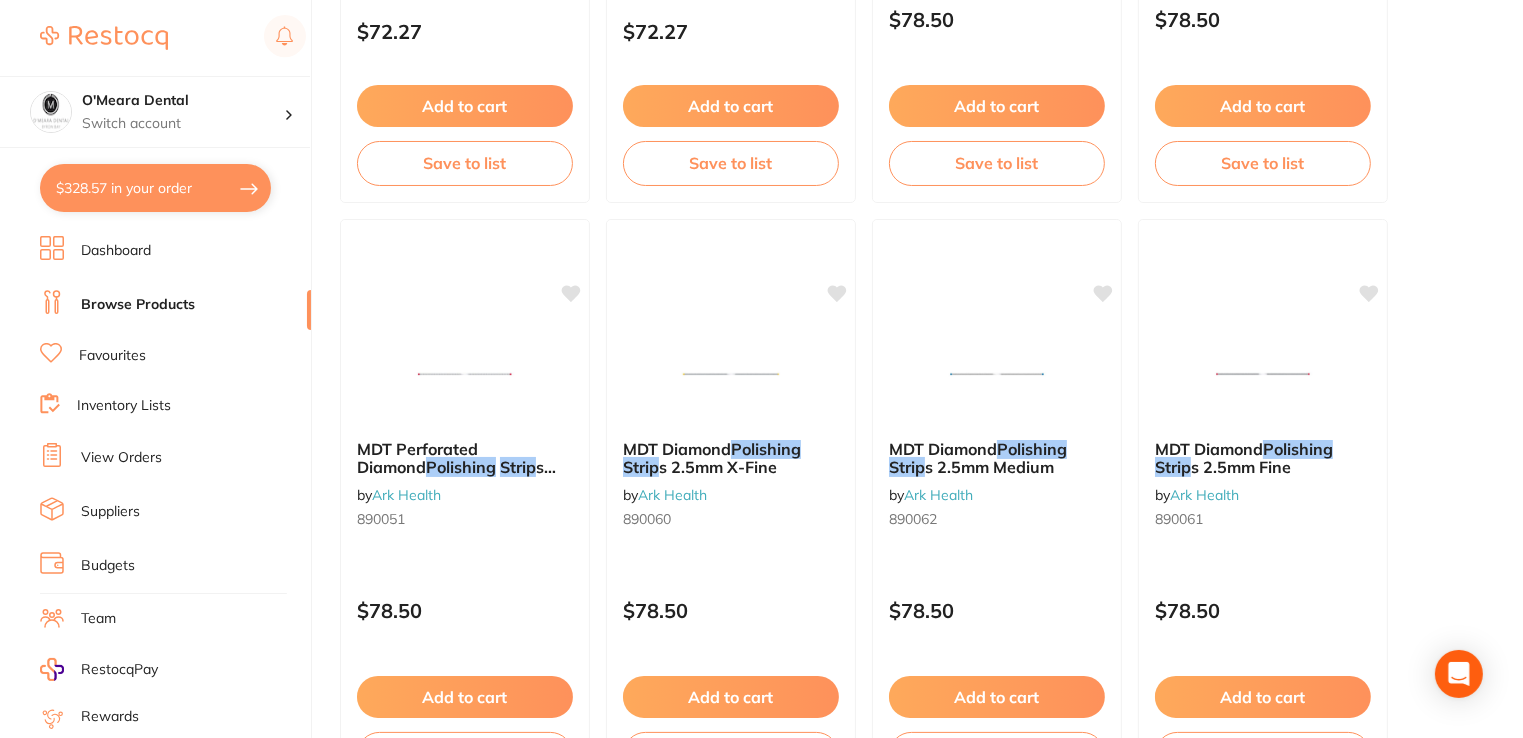 click on "$328.57   in your order" at bounding box center [155, 188] 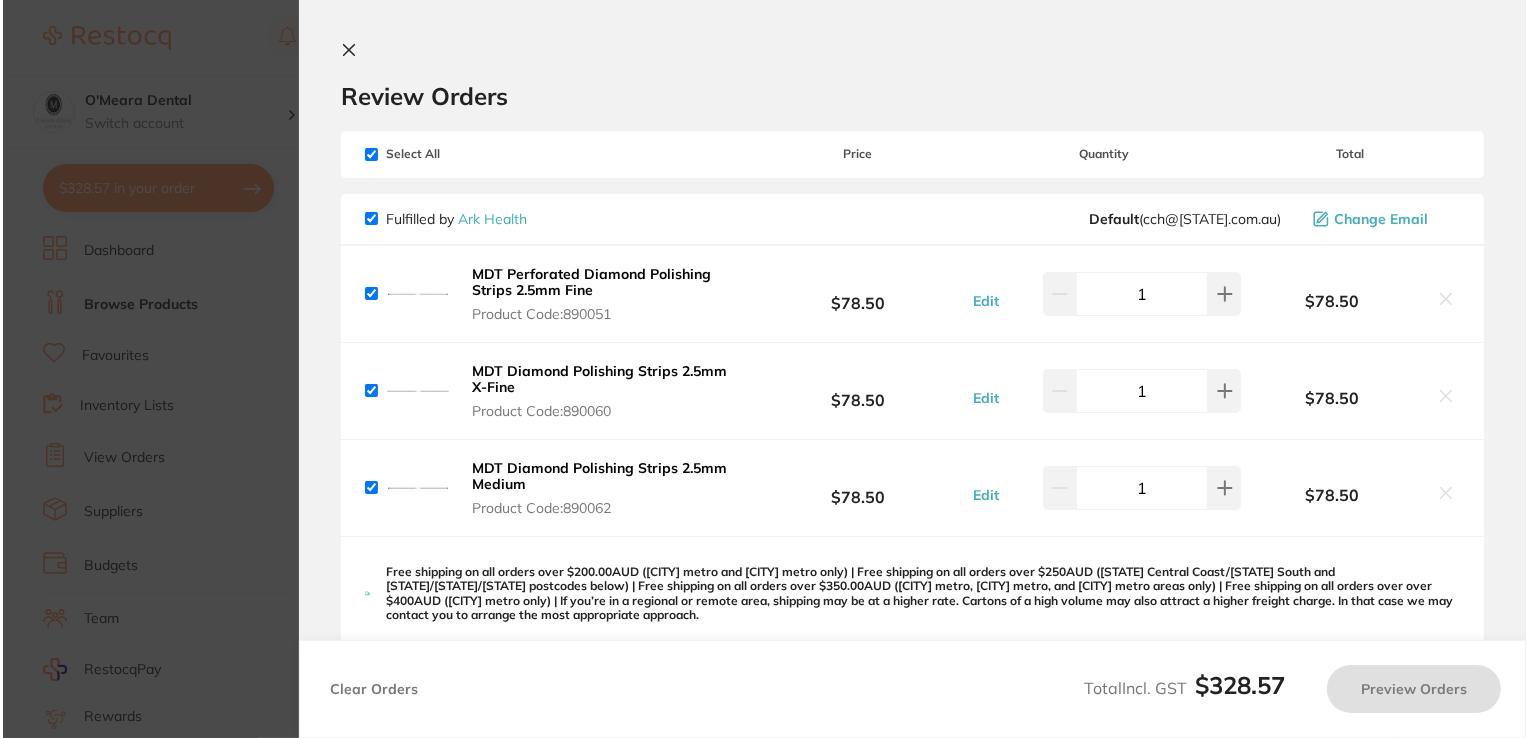 scroll, scrollTop: 0, scrollLeft: 0, axis: both 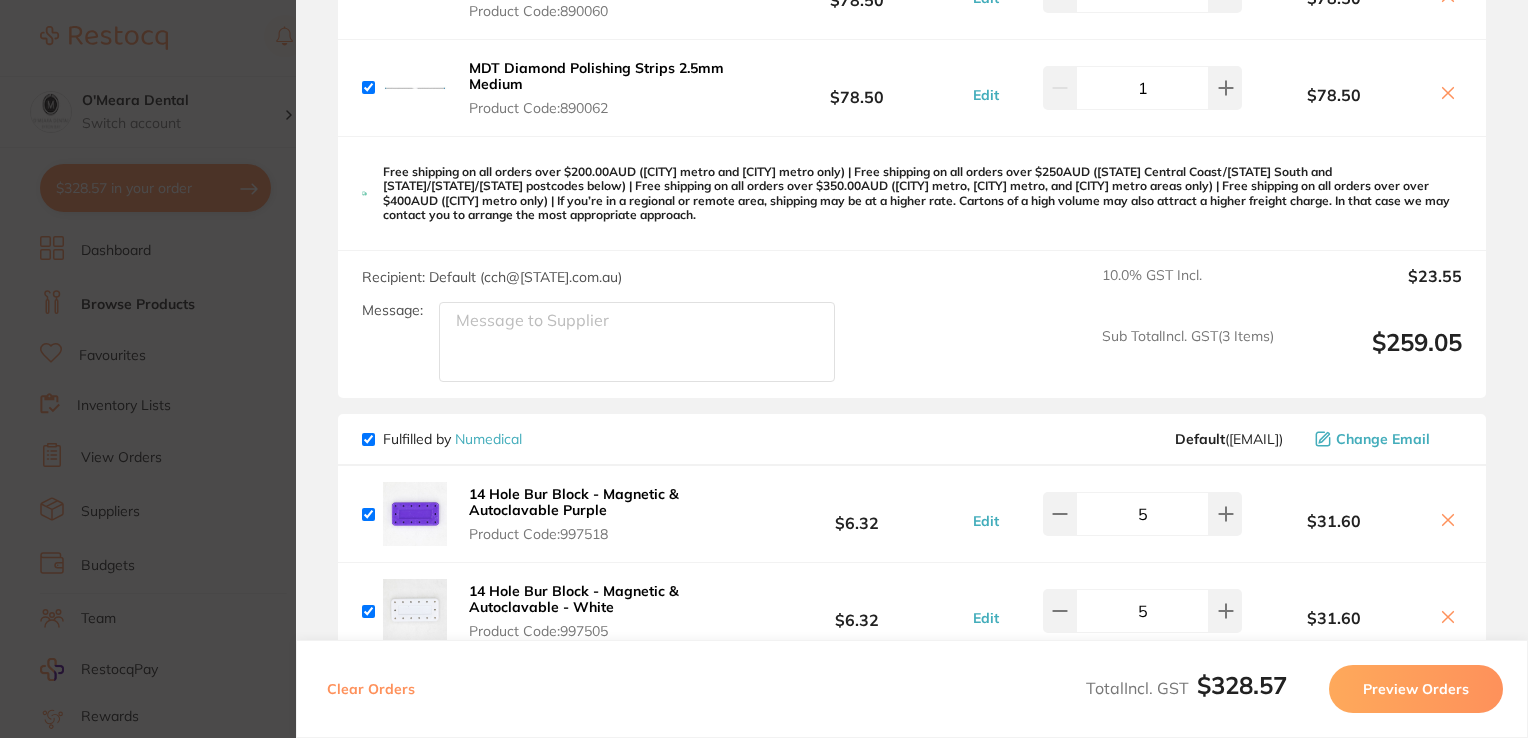 click on "Preview Orders" at bounding box center (1416, 689) 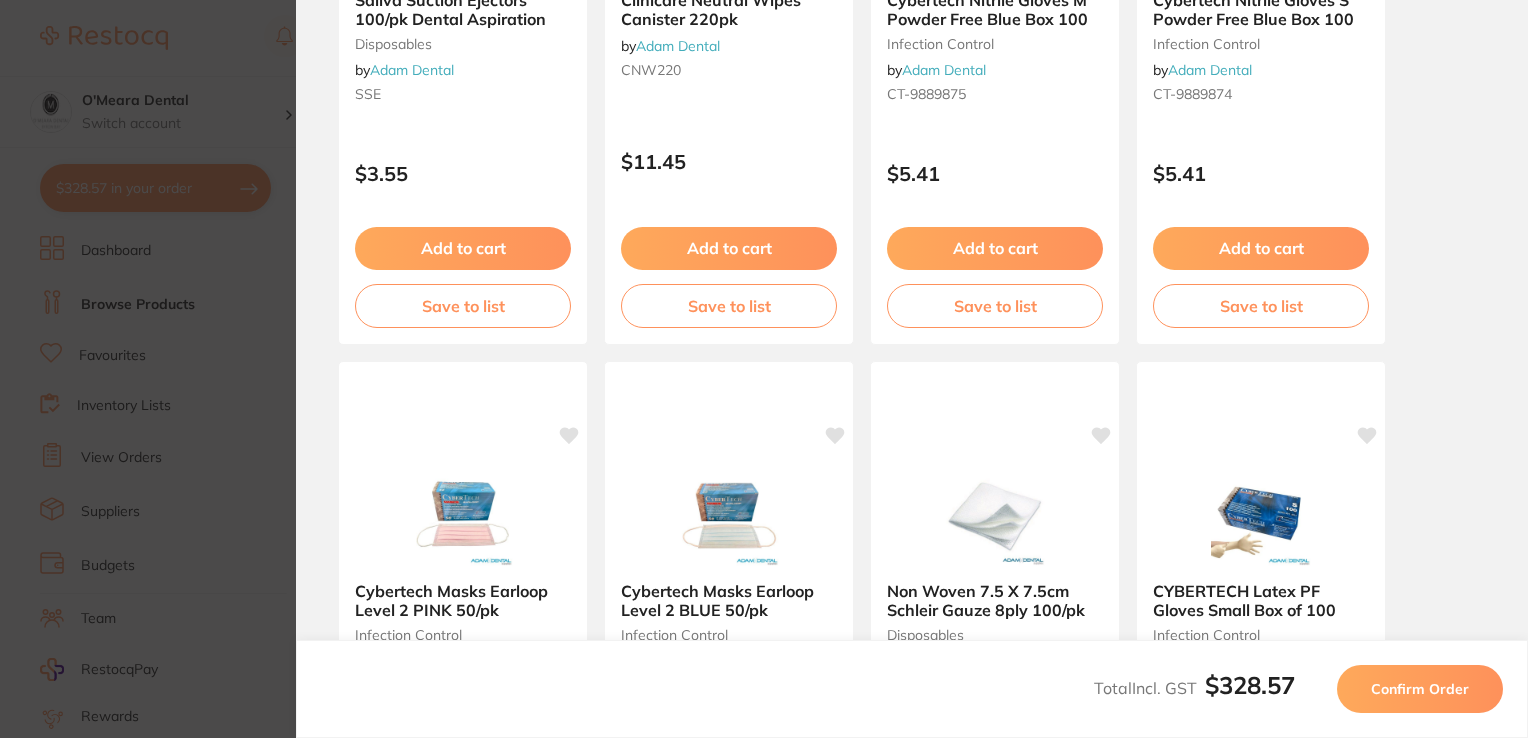 scroll, scrollTop: 0, scrollLeft: 0, axis: both 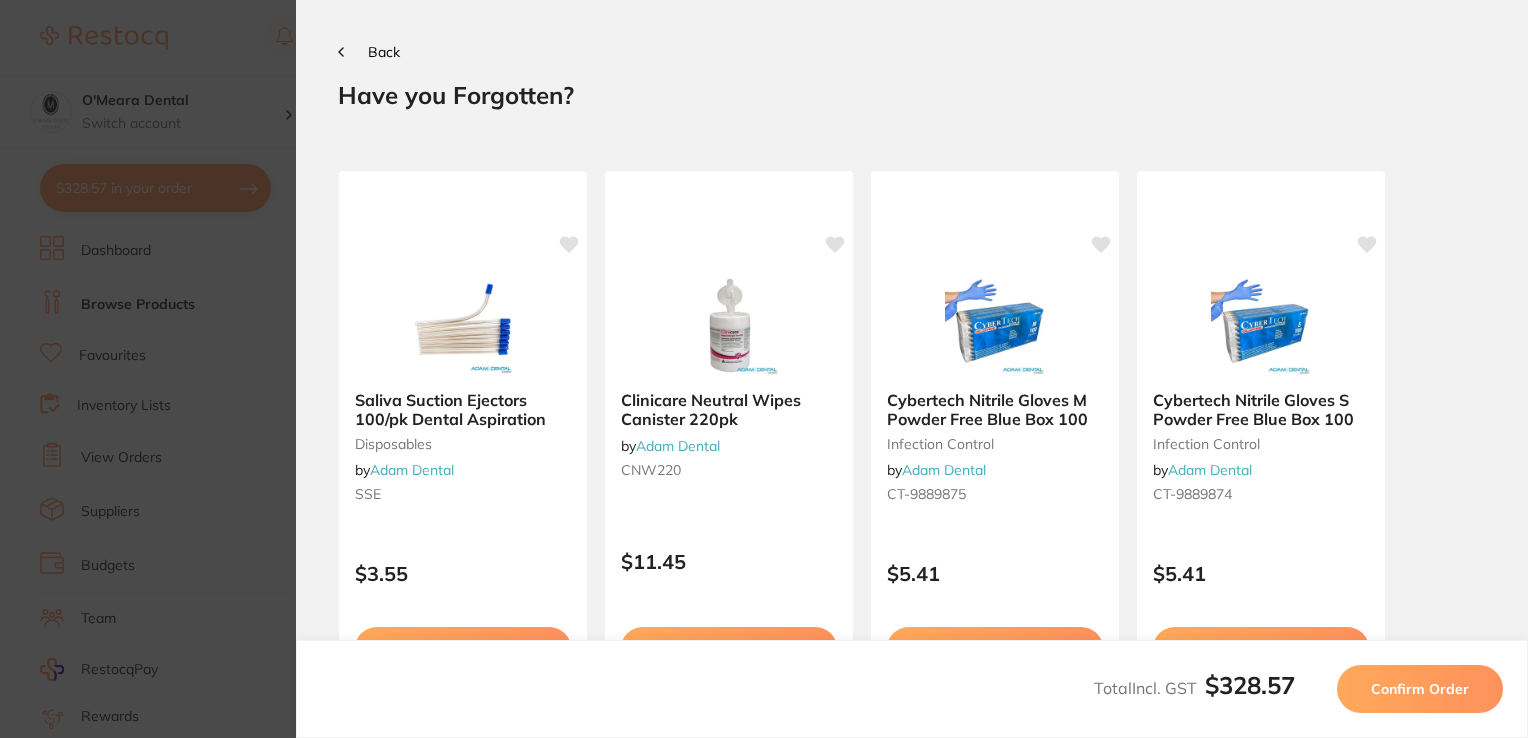 click on "Confirm Order" at bounding box center [1420, 689] 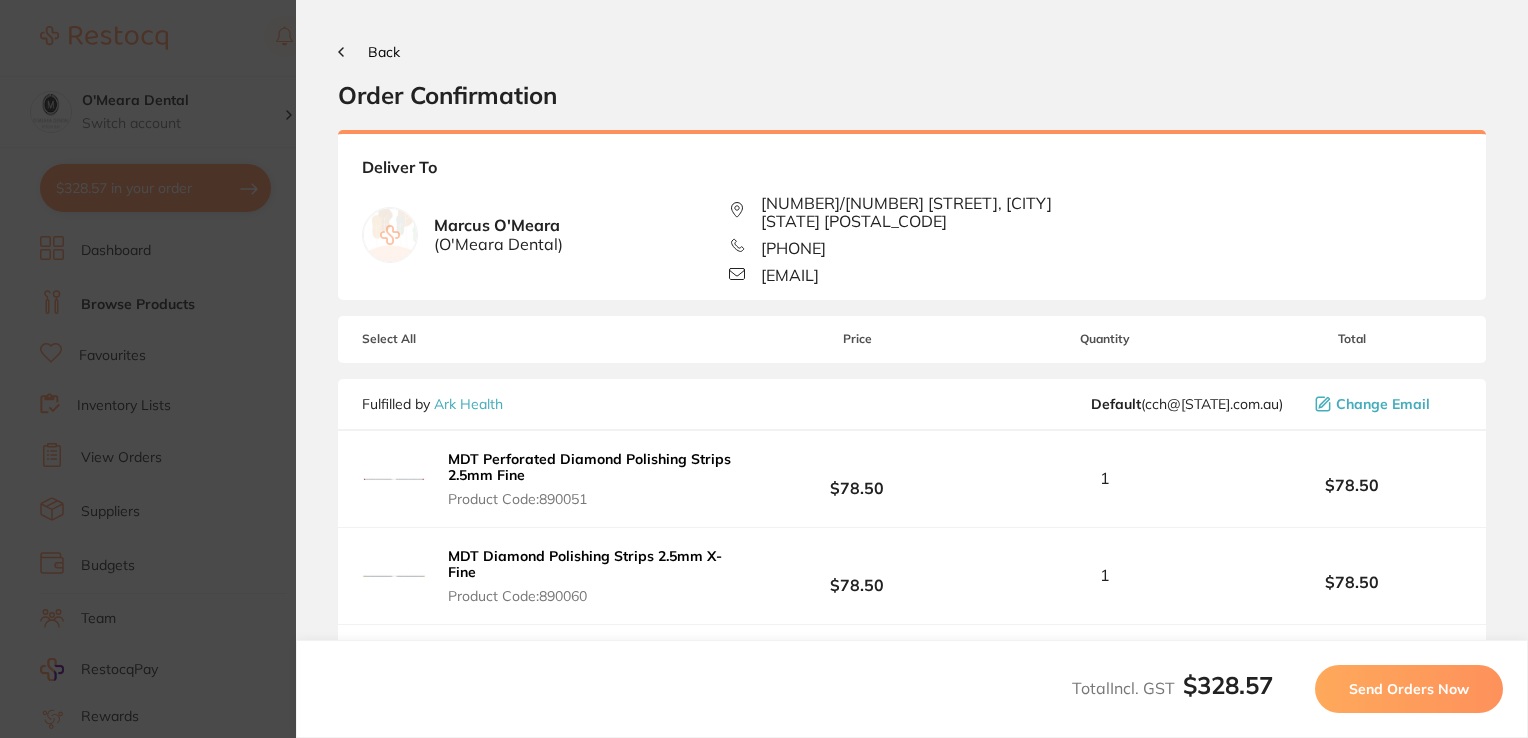 click on "Send Orders Now" at bounding box center [1409, 689] 